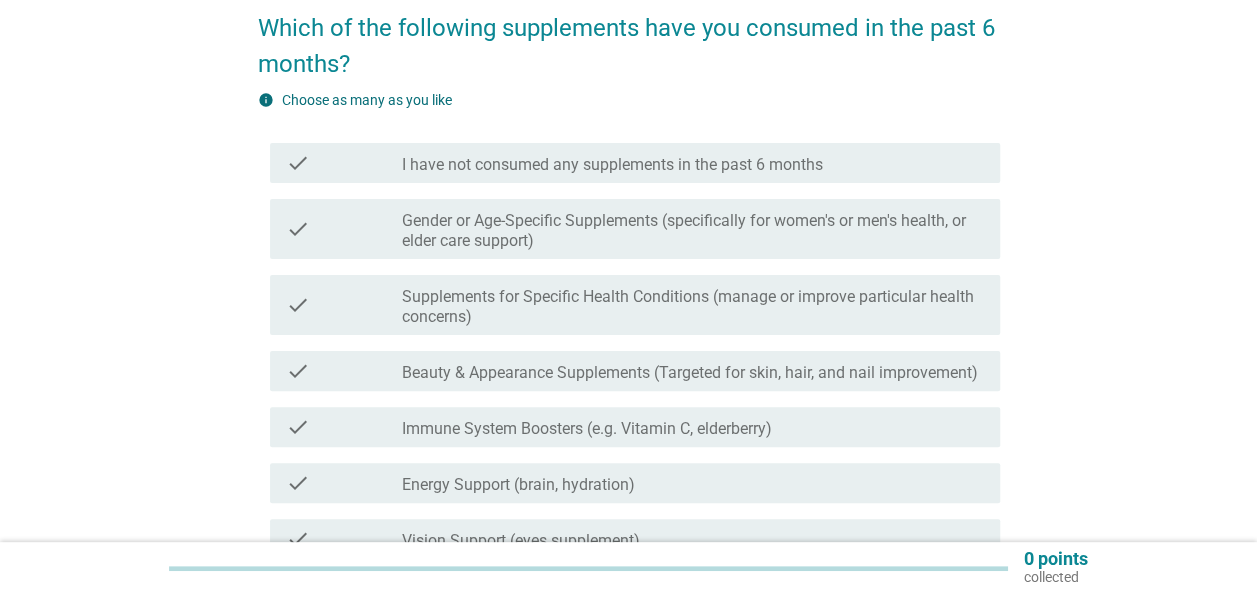 scroll, scrollTop: 200, scrollLeft: 0, axis: vertical 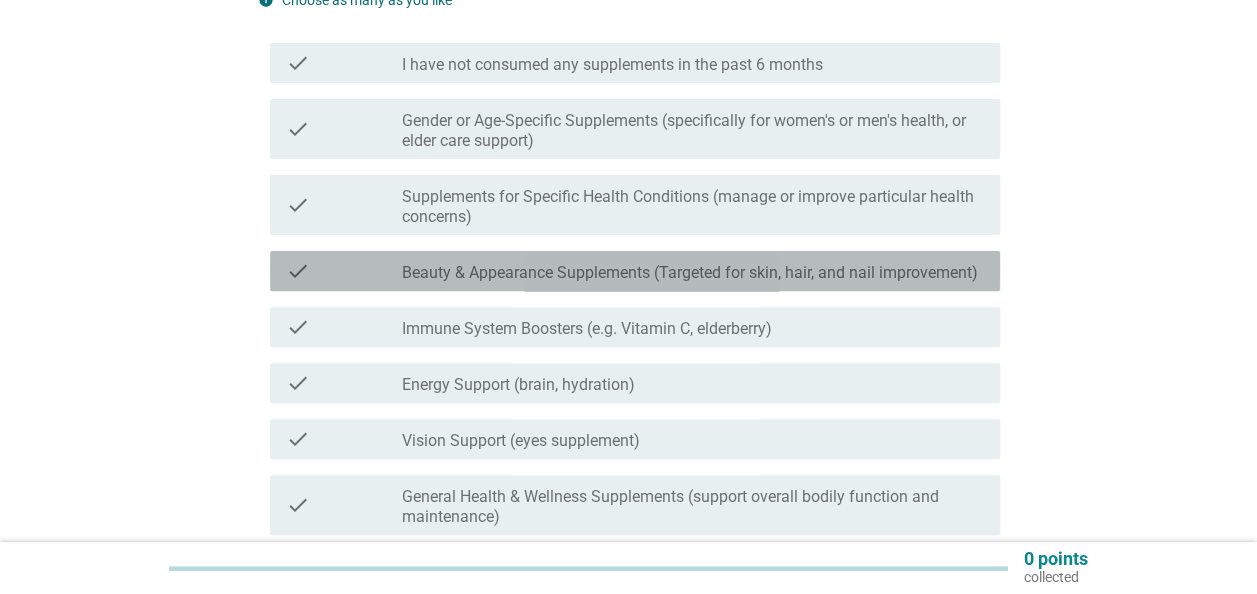 click on "Beauty & Appearance Supplements (Targeted for skin, hair, and nail improvement)" at bounding box center (690, 273) 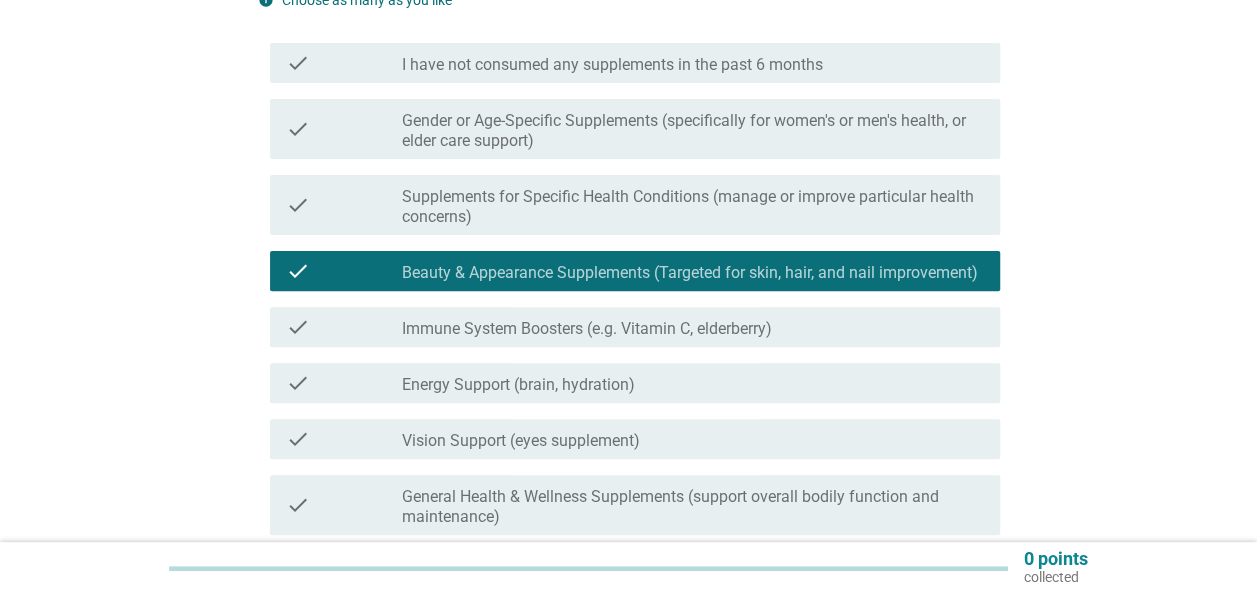 click on "Supplements for Specific Health Conditions (manage or improve particular health concerns)" at bounding box center (693, 207) 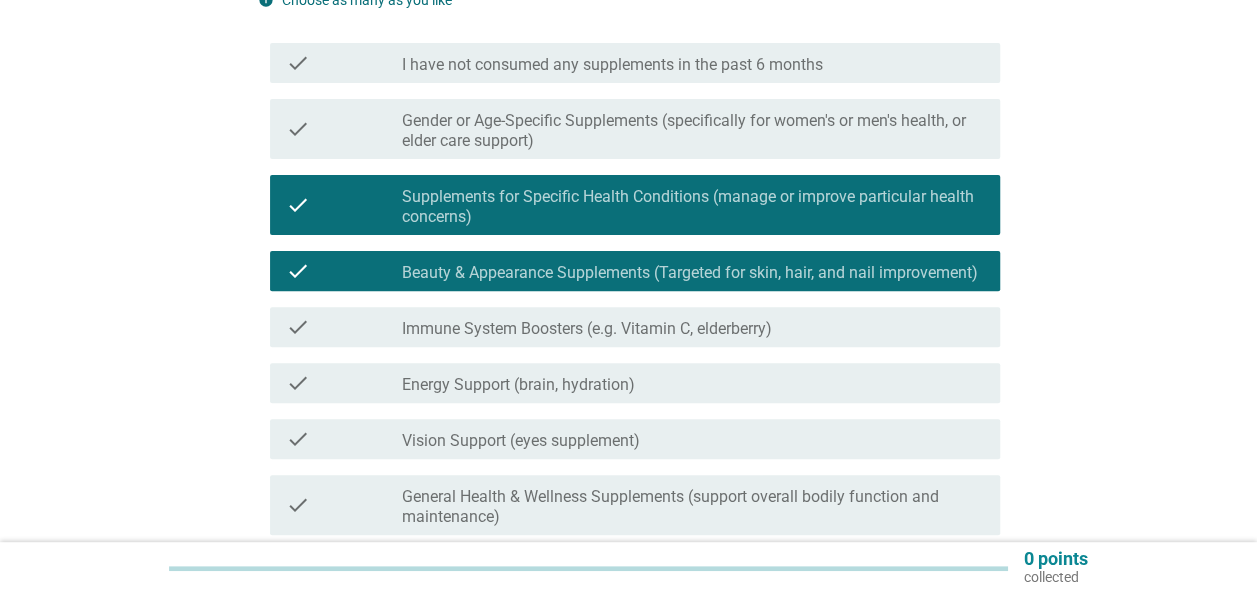 click on "Supplements for Specific Health Conditions (manage or improve particular health concerns)" at bounding box center (693, 207) 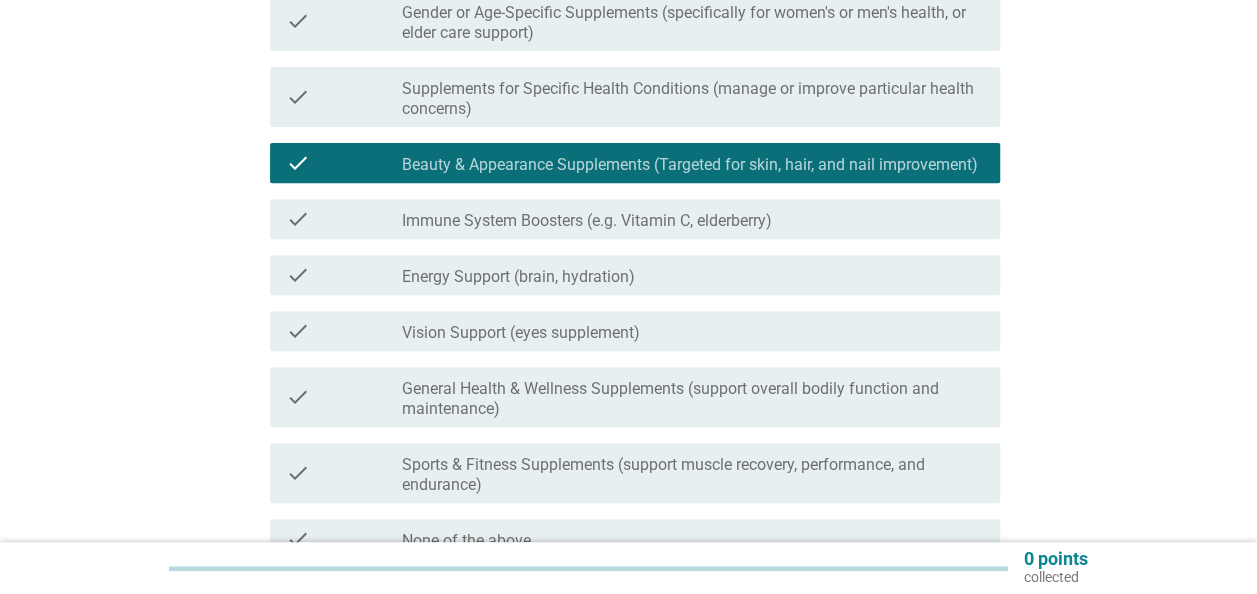 scroll, scrollTop: 200, scrollLeft: 0, axis: vertical 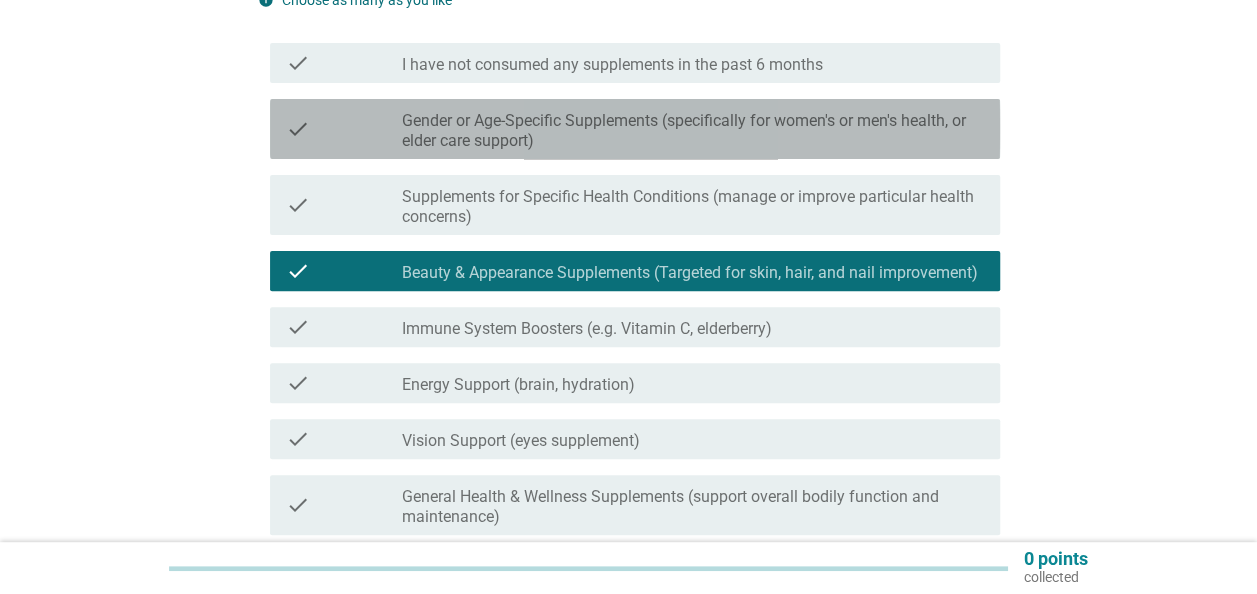 click on "Gender or Age-Specific Supplements (specifically for women's or men's health, or elder care support)" at bounding box center (693, 131) 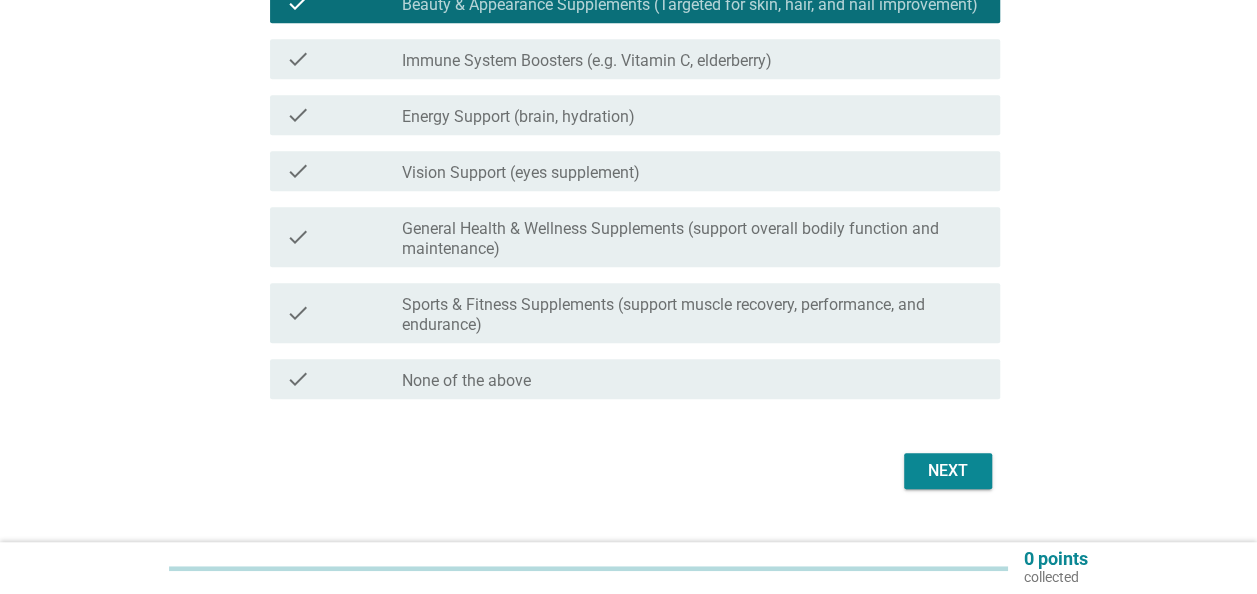 scroll, scrollTop: 500, scrollLeft: 0, axis: vertical 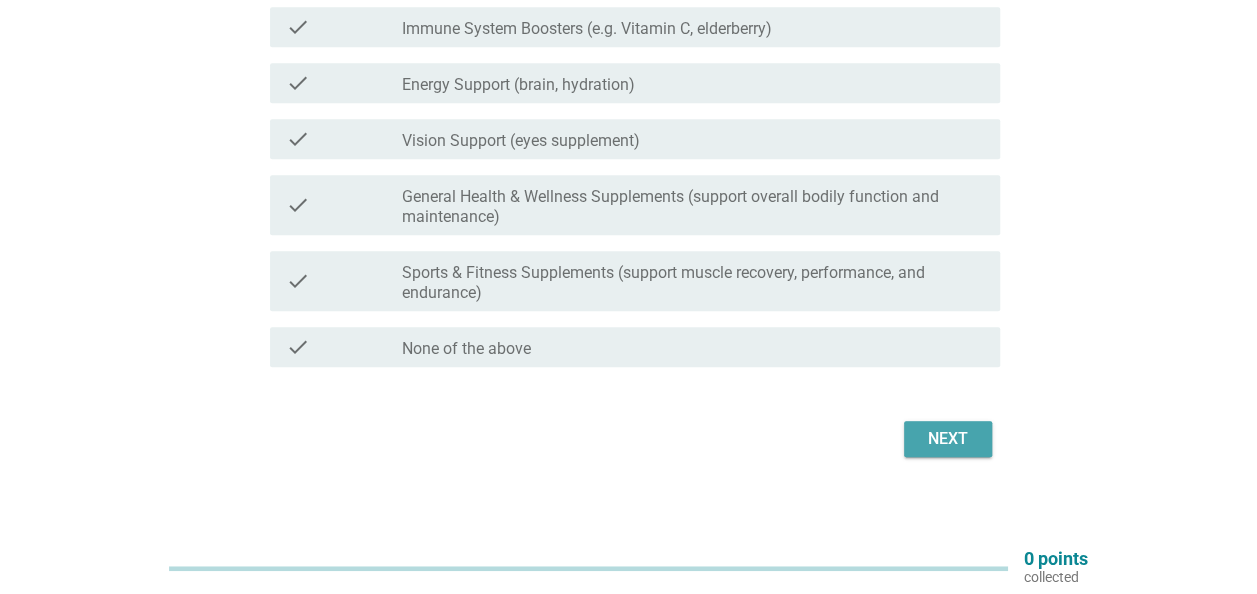 click on "Next" at bounding box center [948, 439] 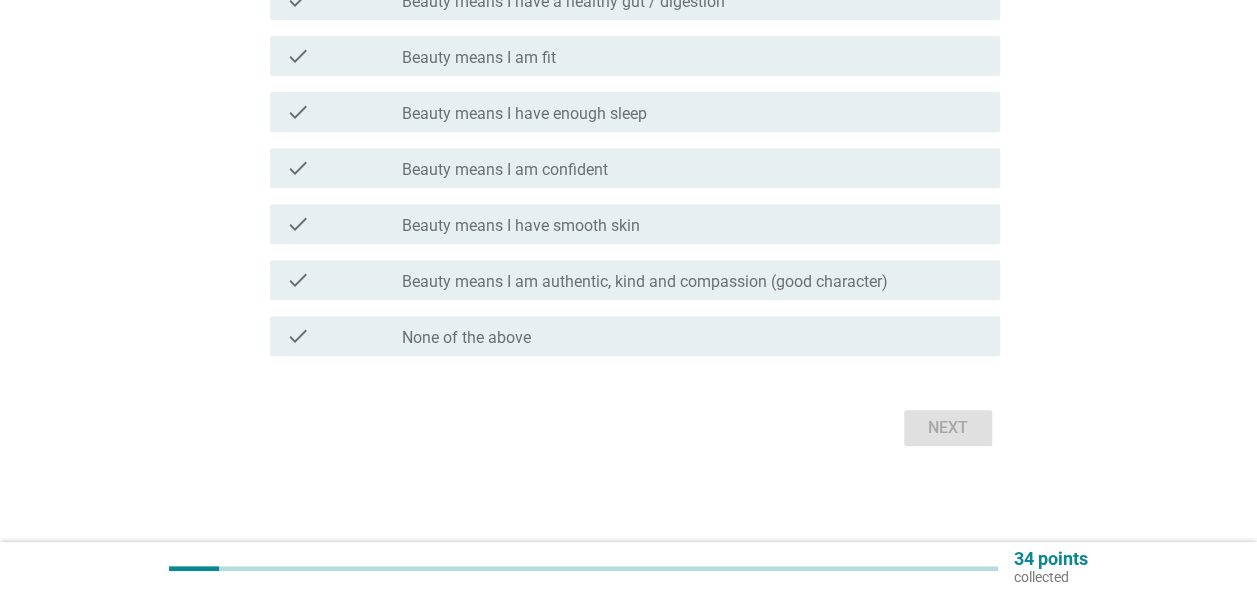 scroll, scrollTop: 0, scrollLeft: 0, axis: both 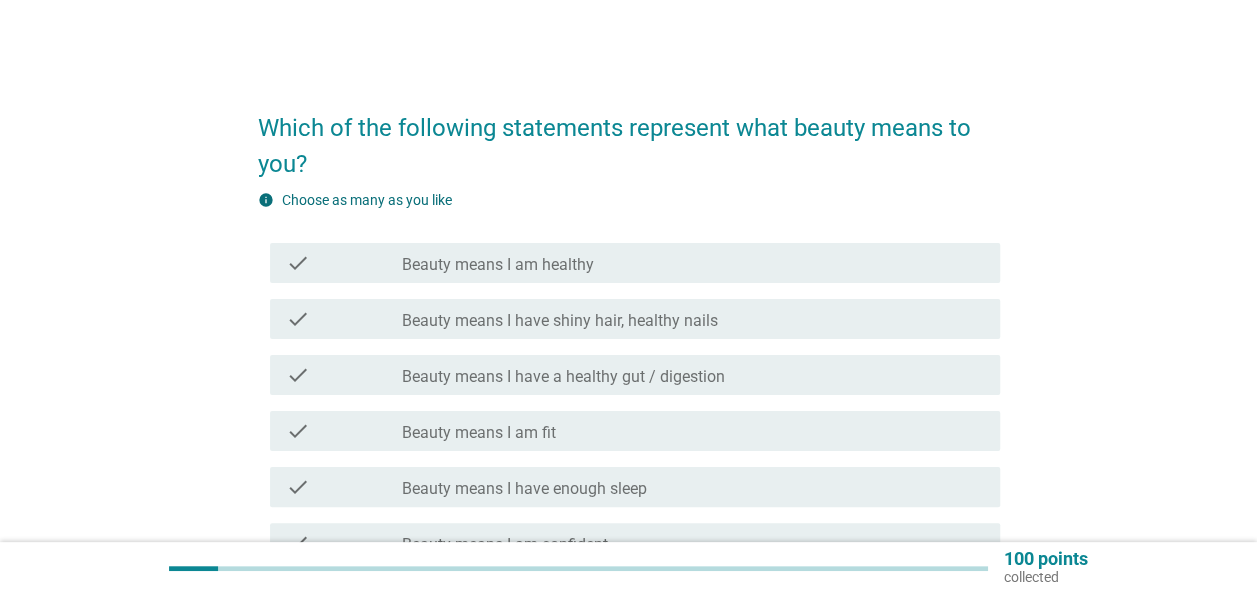 click on "Beauty means I have shiny hair, healthy nails" at bounding box center (560, 321) 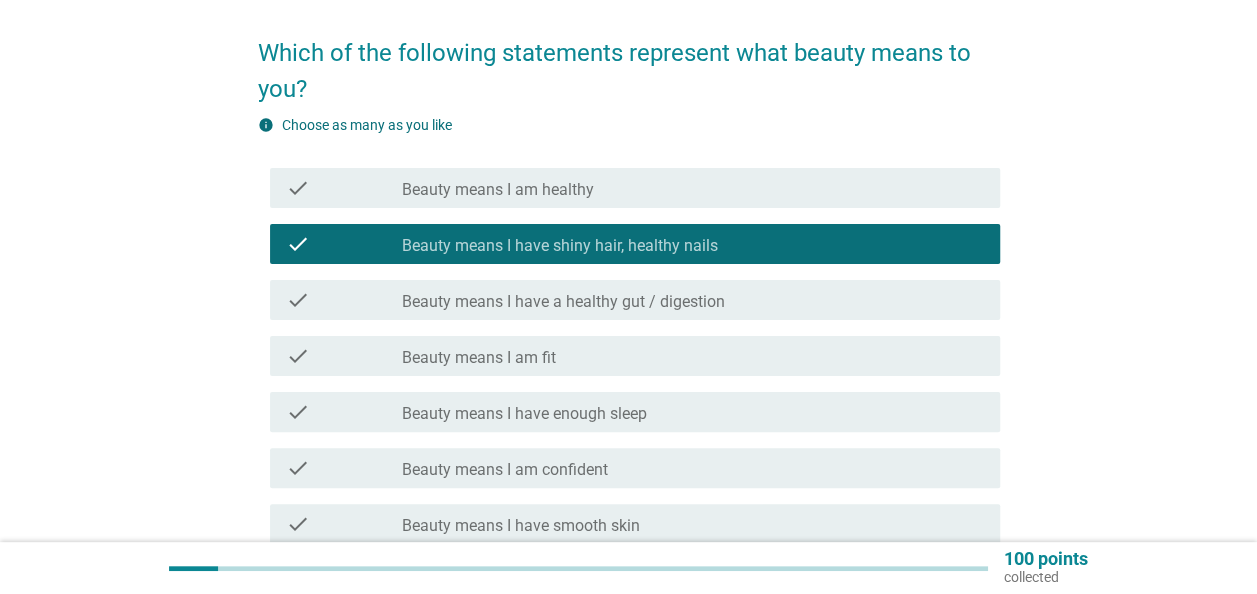 scroll, scrollTop: 100, scrollLeft: 0, axis: vertical 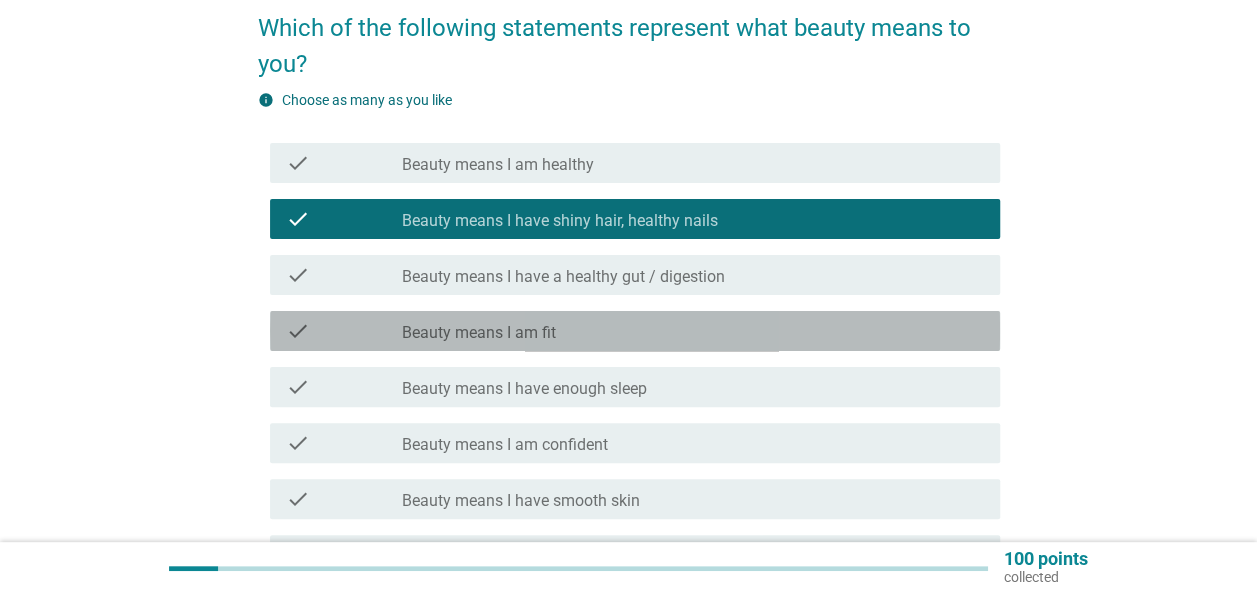 click on "check     check_box_outline_blank Beauty means I am fit" at bounding box center (635, 331) 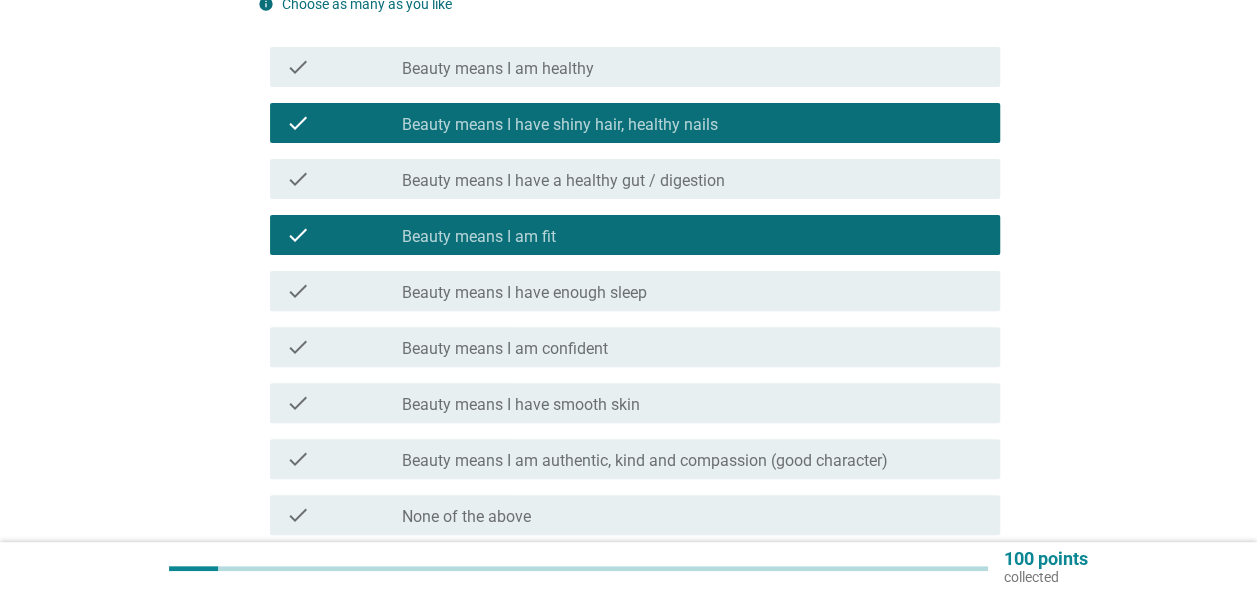 scroll, scrollTop: 200, scrollLeft: 0, axis: vertical 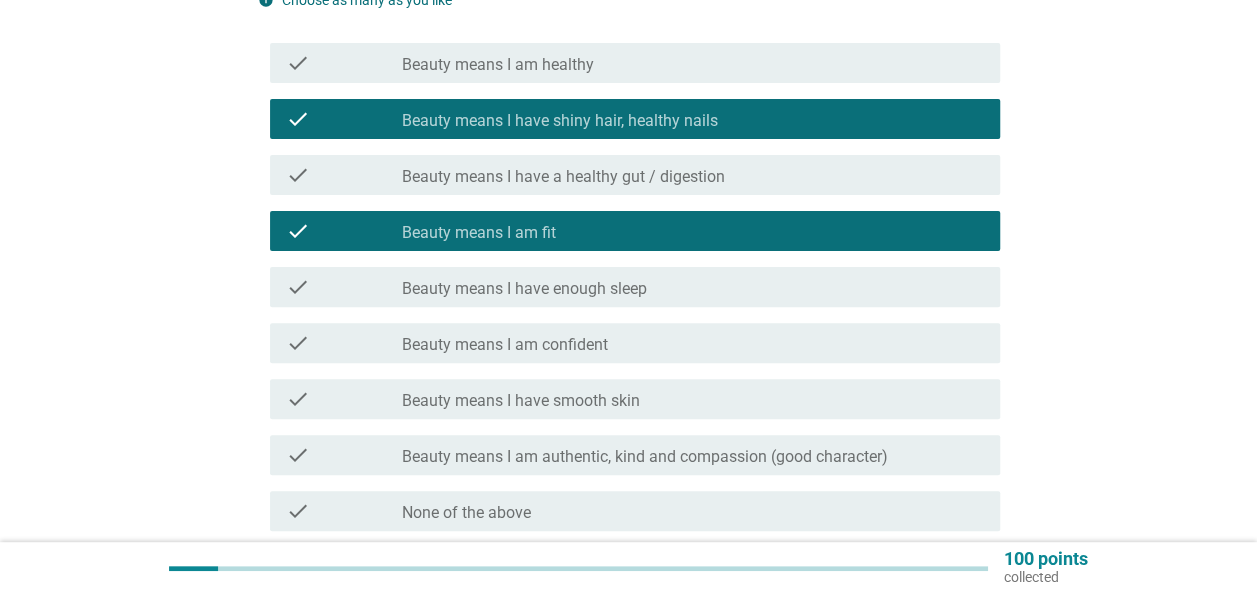 click on "check_box_outline_blank Beauty means I have smooth skin" at bounding box center (693, 399) 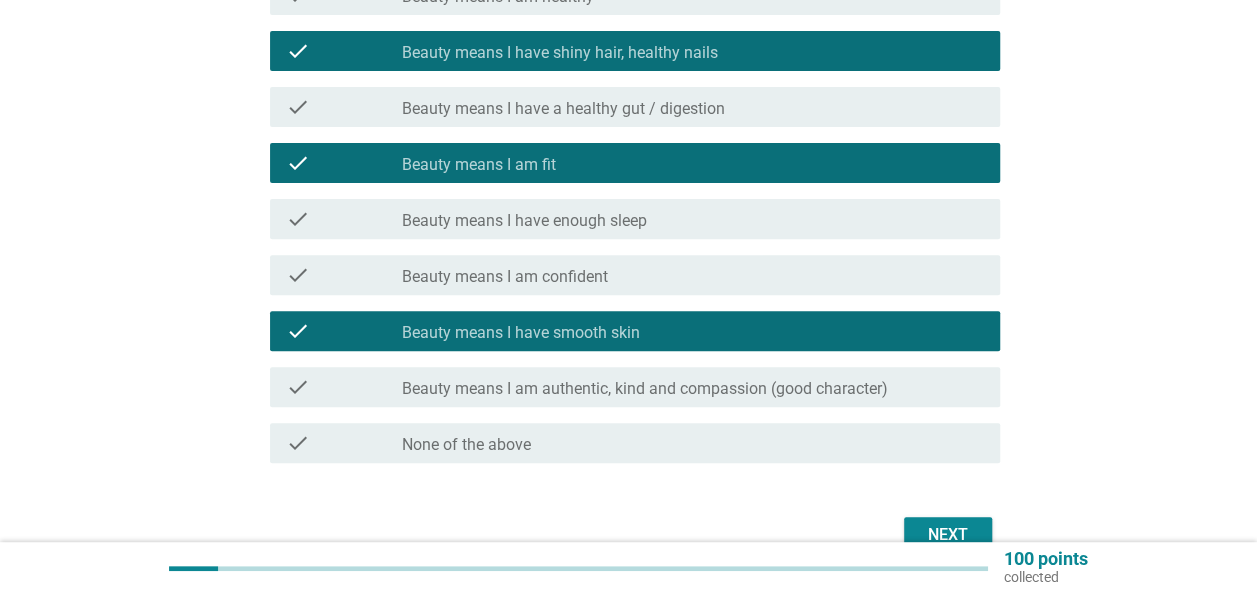 scroll, scrollTop: 300, scrollLeft: 0, axis: vertical 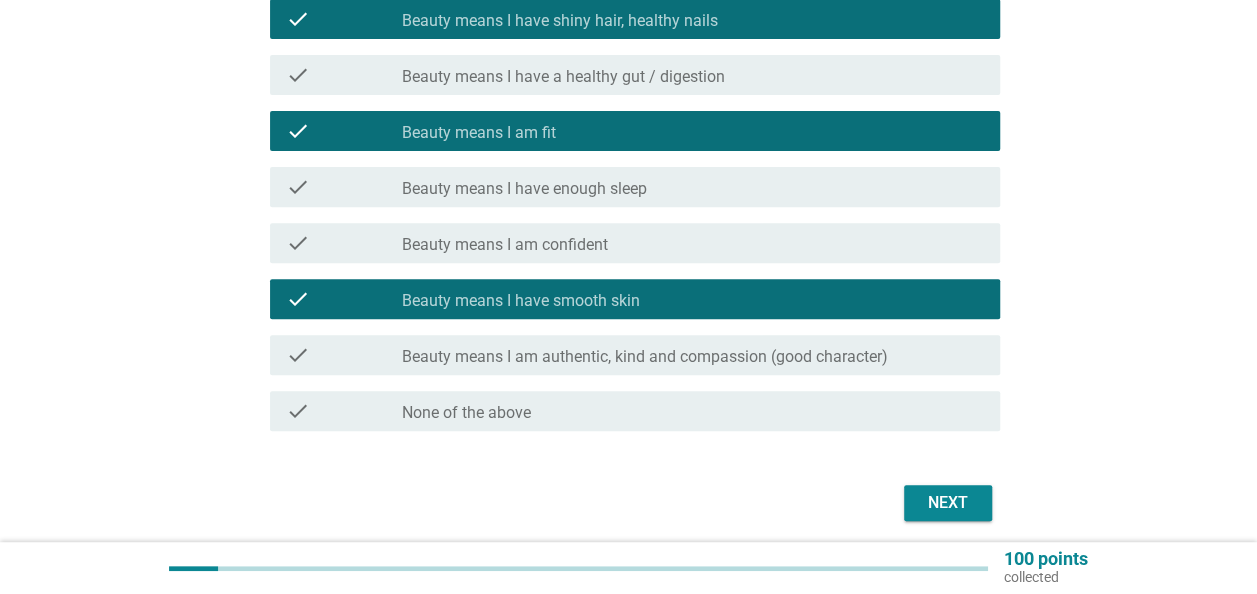 click on "check_box_outline_blank Beauty means I am confident" at bounding box center (693, 243) 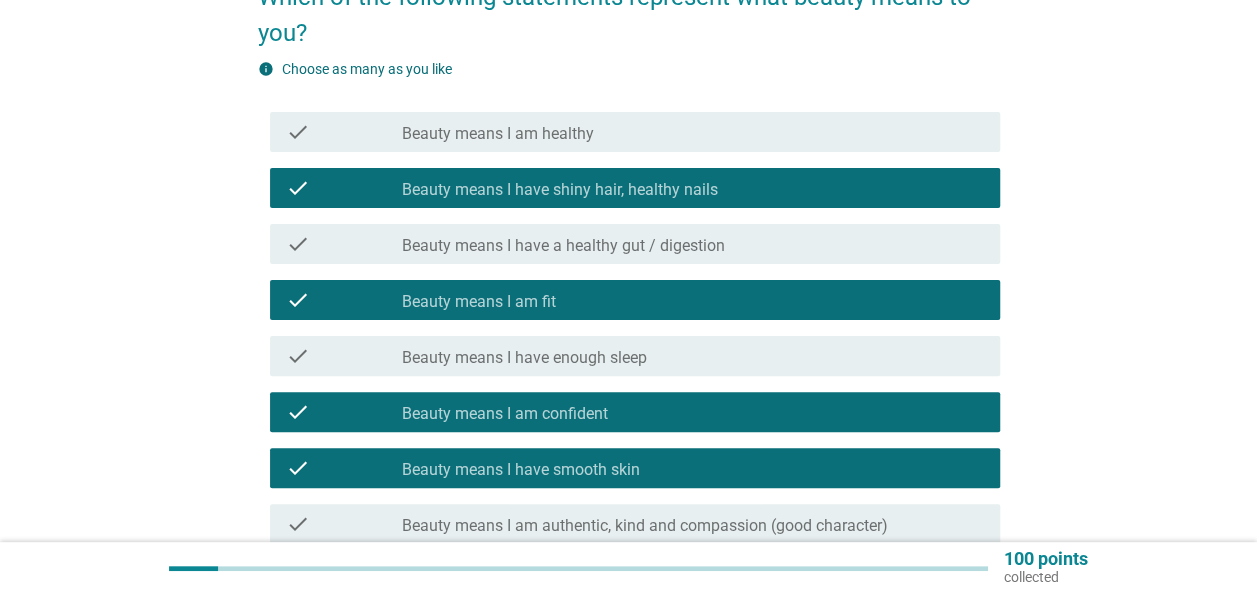 scroll, scrollTop: 100, scrollLeft: 0, axis: vertical 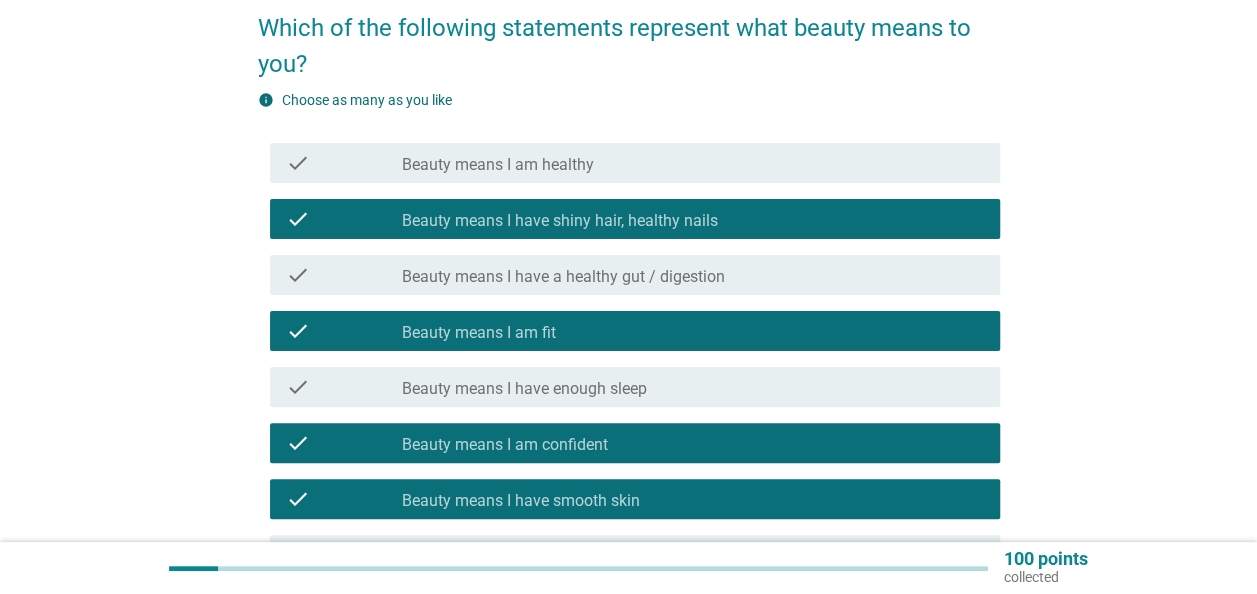 click on "Beauty means I have a healthy gut / digestion" at bounding box center [563, 277] 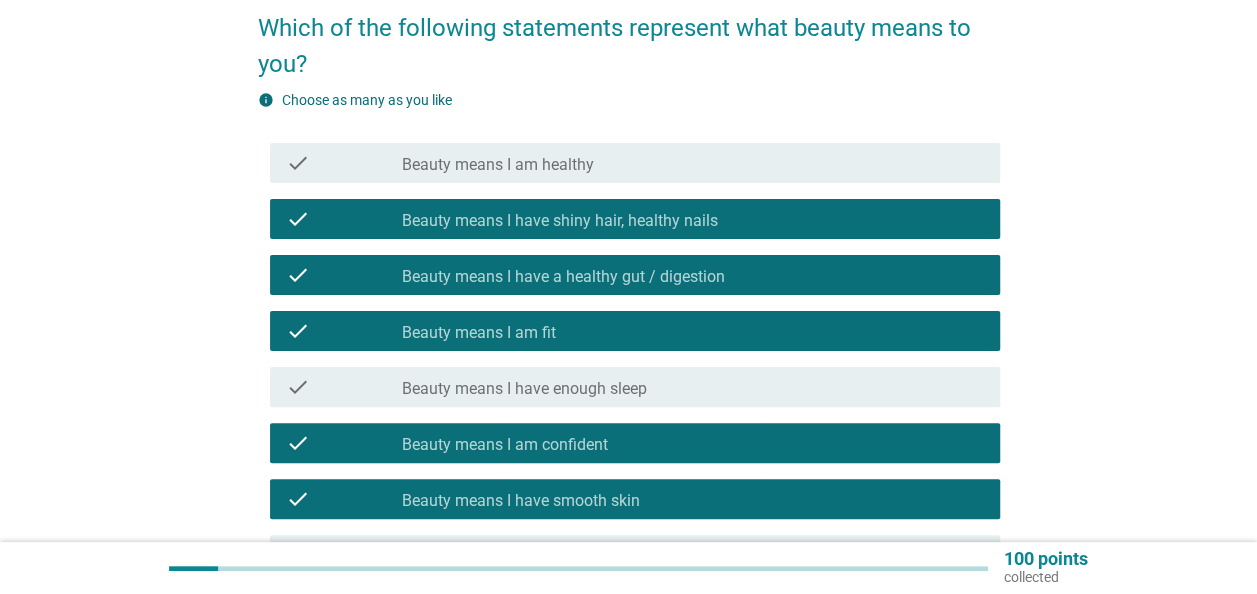 click on "check_box_outline_blank Beauty means I am healthy" at bounding box center (693, 163) 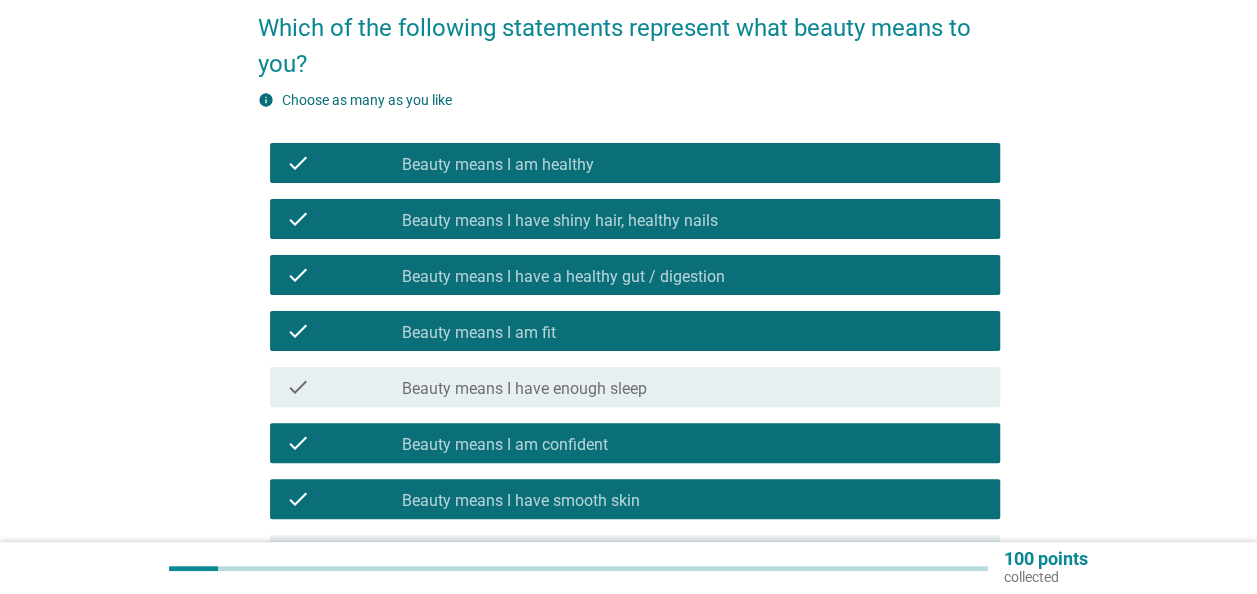 click on "check     check_box_outline_blank Beauty means I have enough sleep" at bounding box center (635, 387) 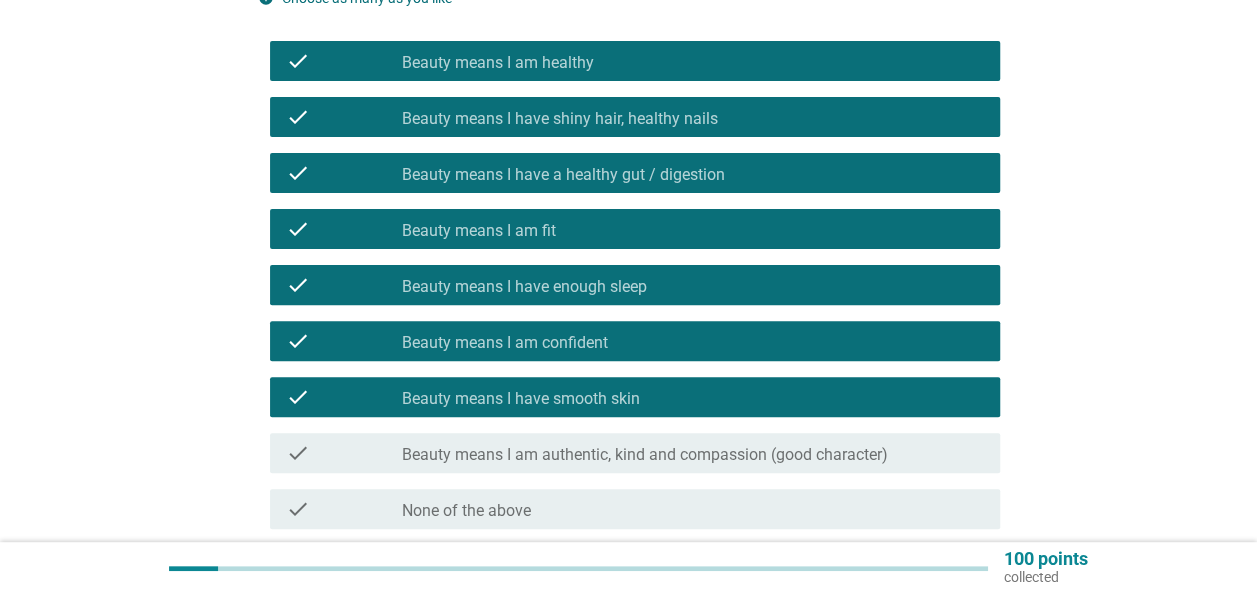 scroll, scrollTop: 300, scrollLeft: 0, axis: vertical 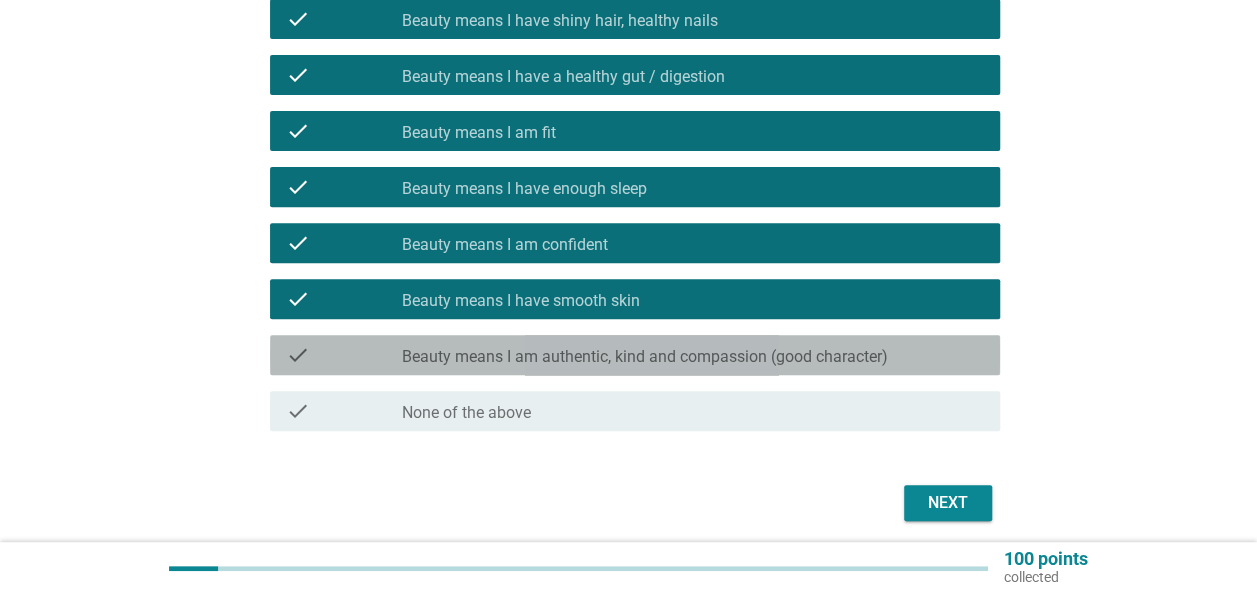 click on "check     check_box_outline_blank Beauty means I am authentic, kind and compassion (good character)" at bounding box center (635, 355) 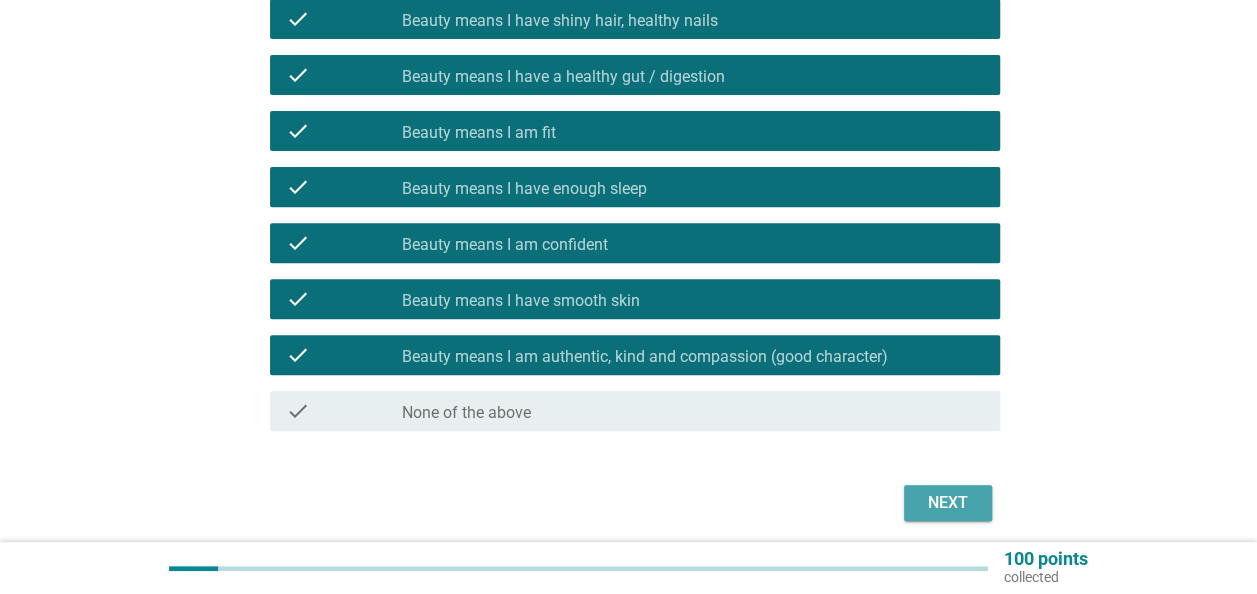 click on "Next" at bounding box center (948, 503) 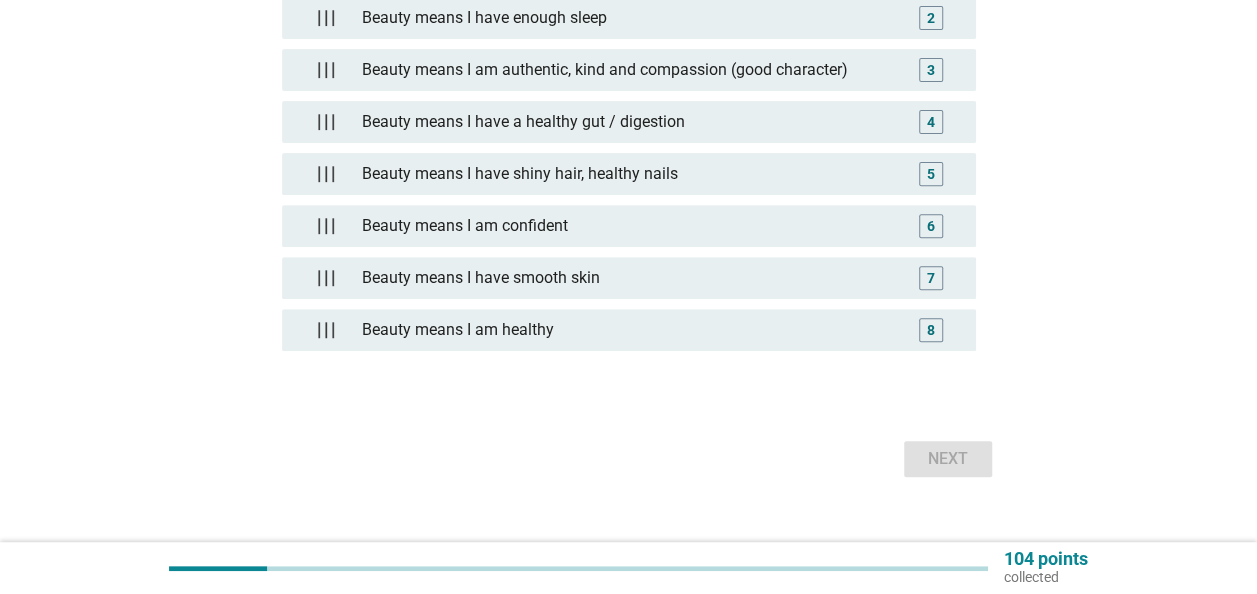 scroll, scrollTop: 0, scrollLeft: 0, axis: both 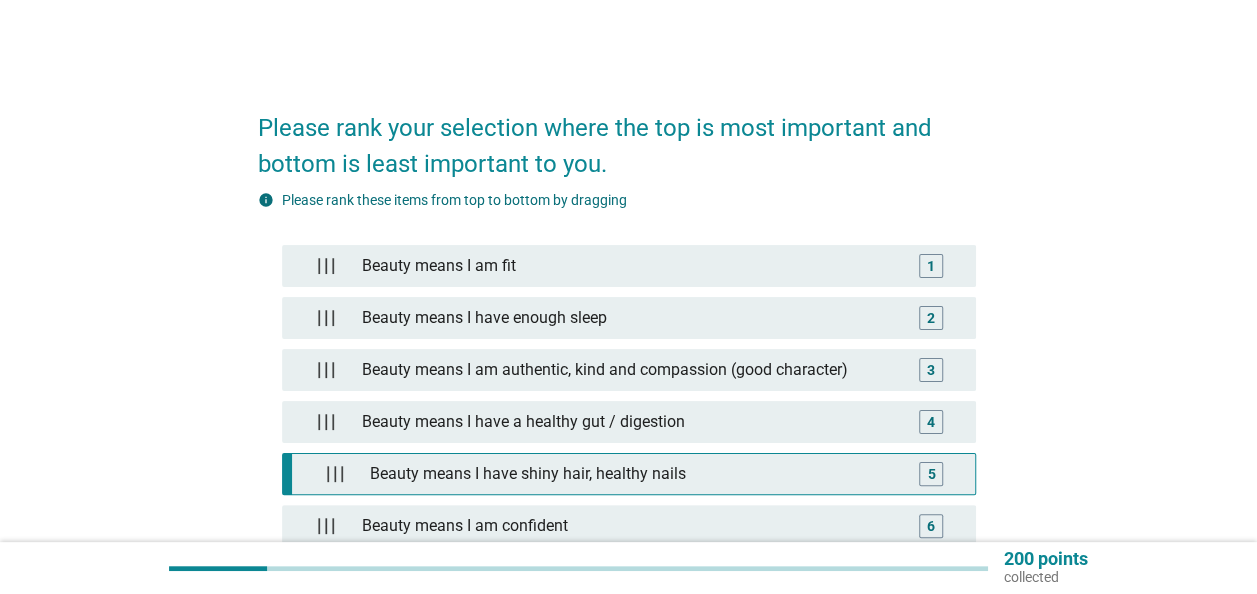 type 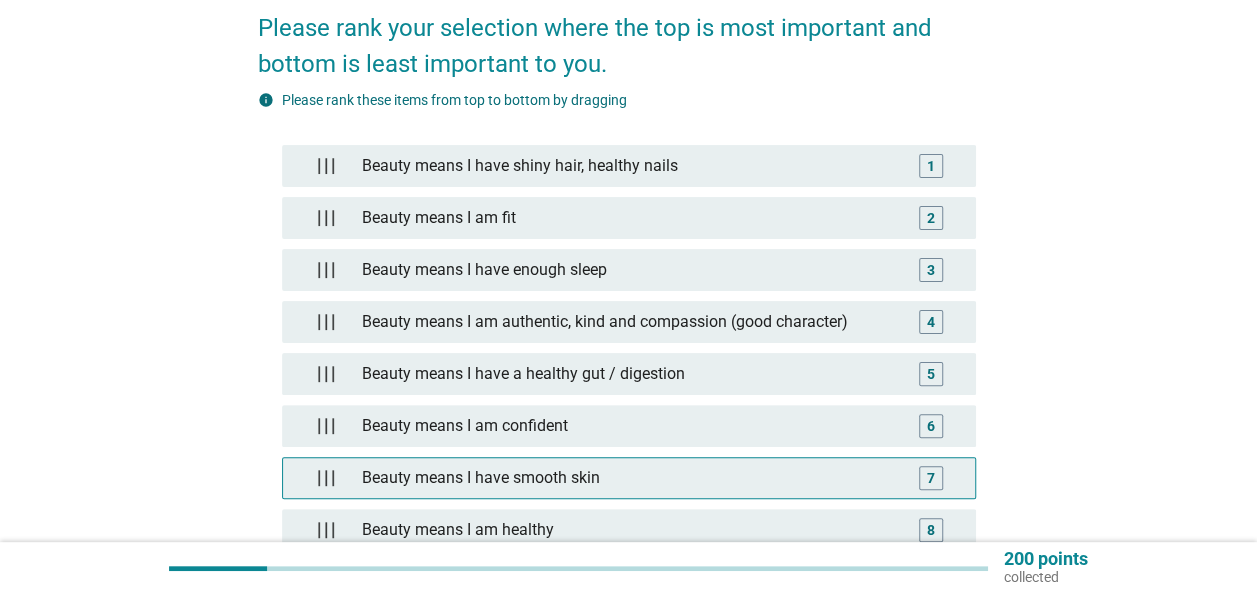 scroll, scrollTop: 200, scrollLeft: 0, axis: vertical 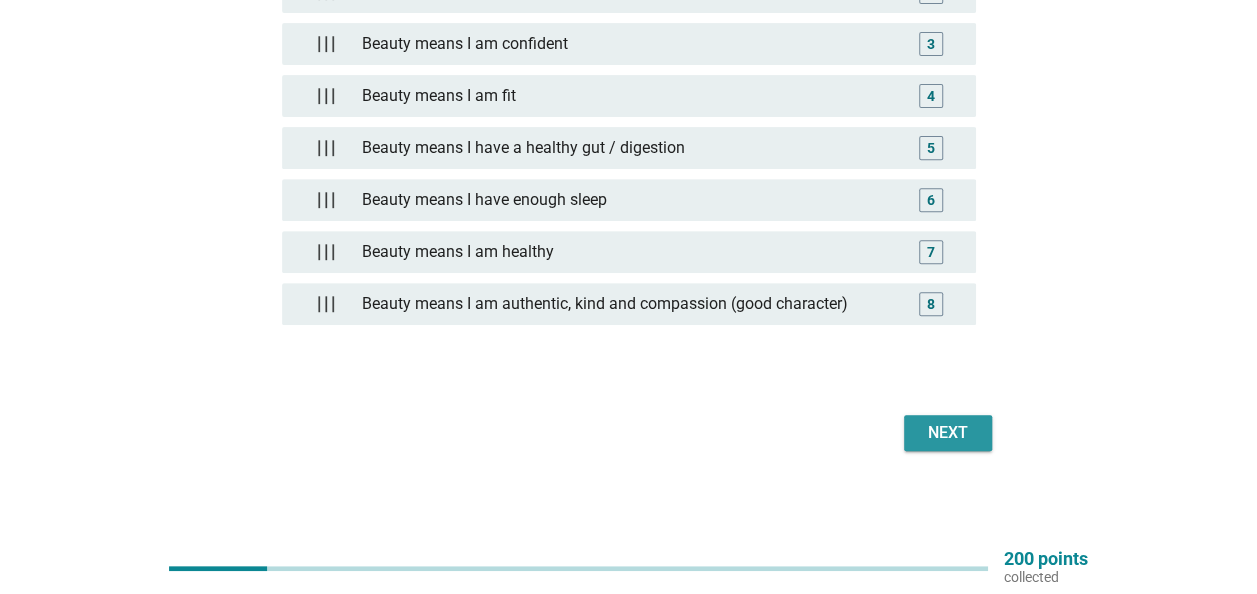 click on "Next" at bounding box center [948, 433] 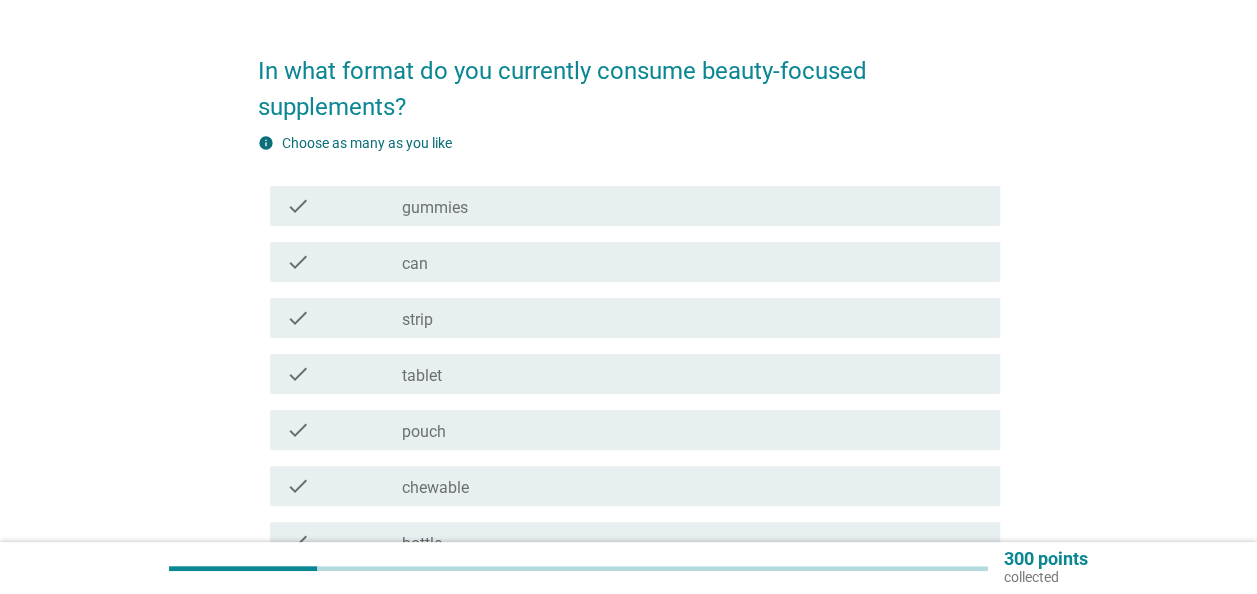 scroll, scrollTop: 100, scrollLeft: 0, axis: vertical 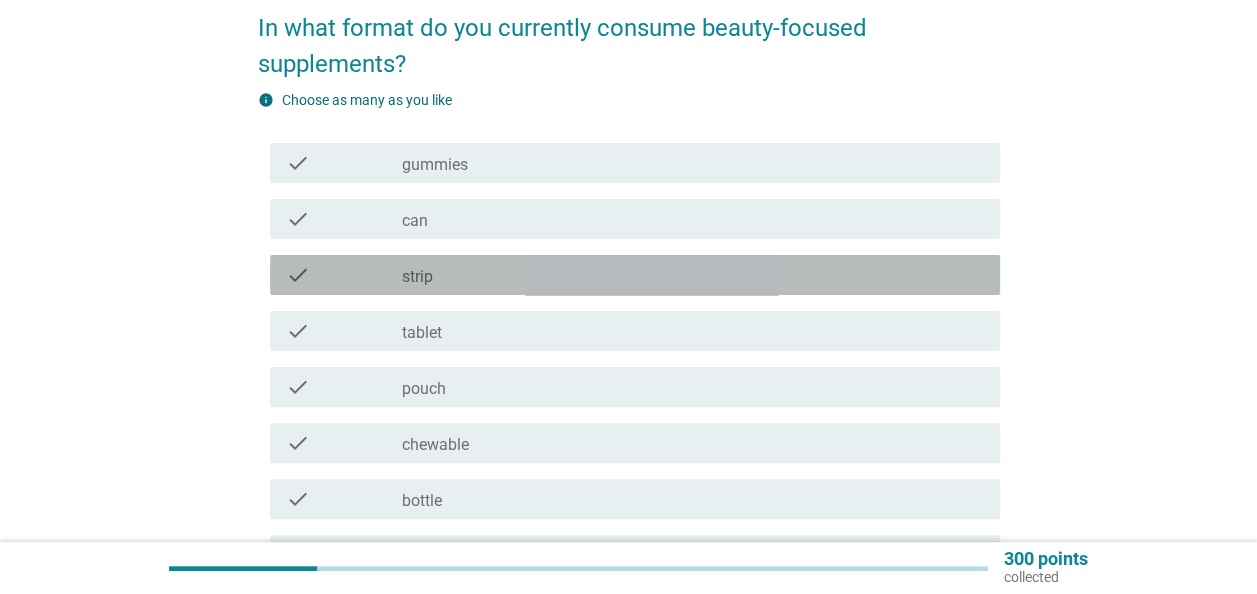 click on "check_box_outline_blank strip" at bounding box center (693, 275) 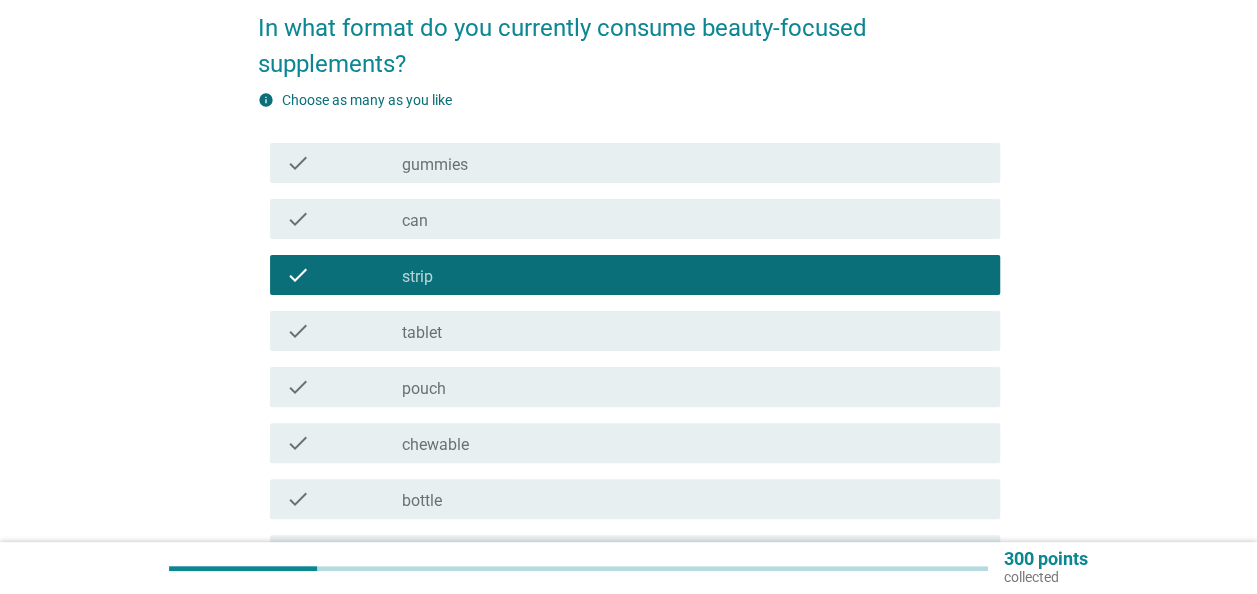 scroll, scrollTop: 200, scrollLeft: 0, axis: vertical 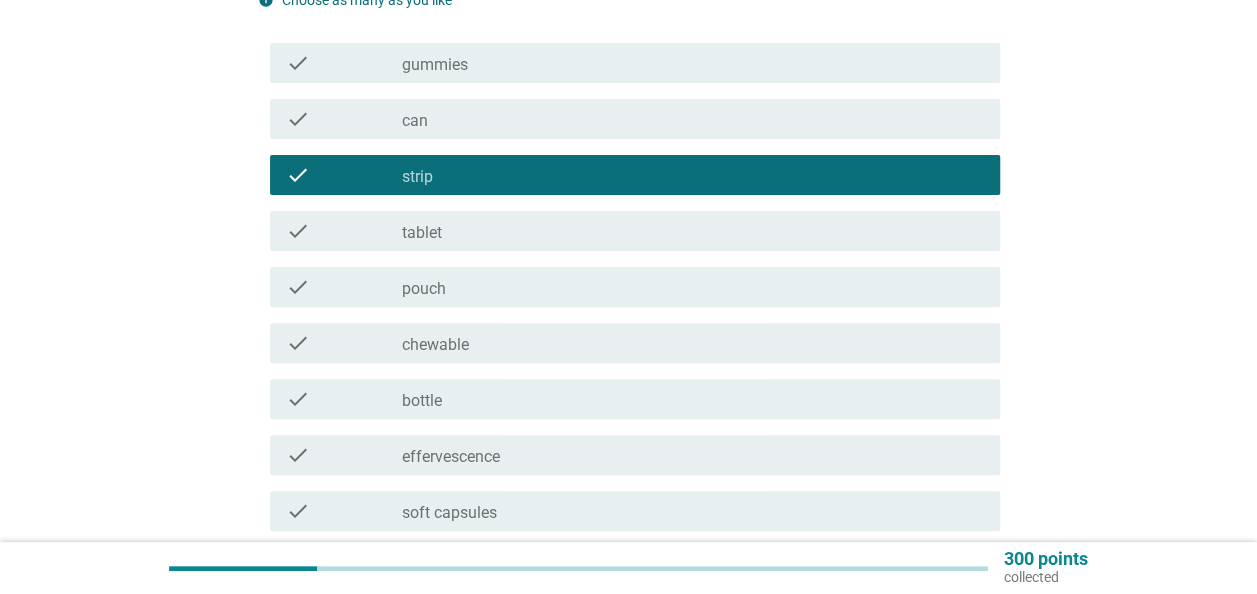 click on "check_box_outline_blank tablet" at bounding box center (693, 231) 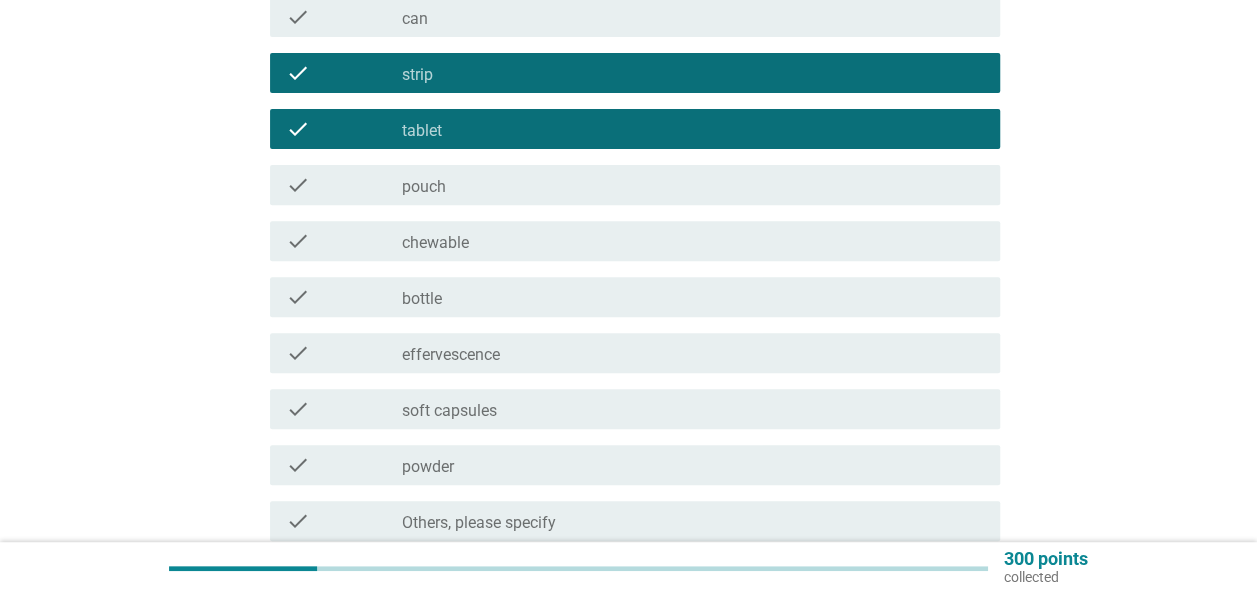 scroll, scrollTop: 400, scrollLeft: 0, axis: vertical 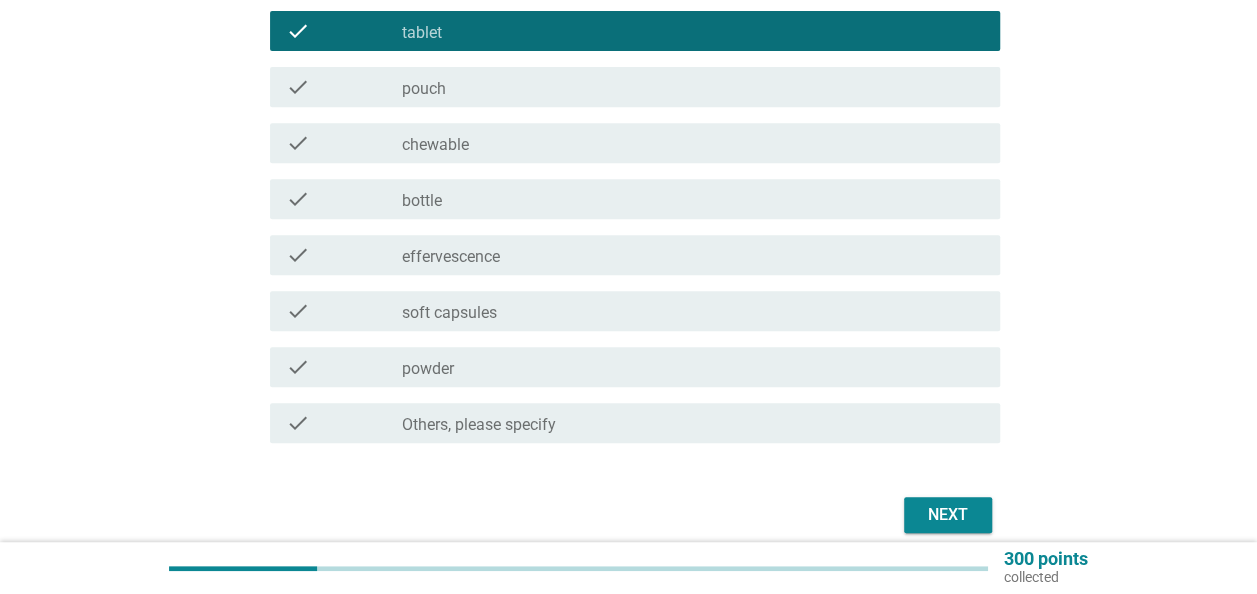 click on "Next" at bounding box center [948, 515] 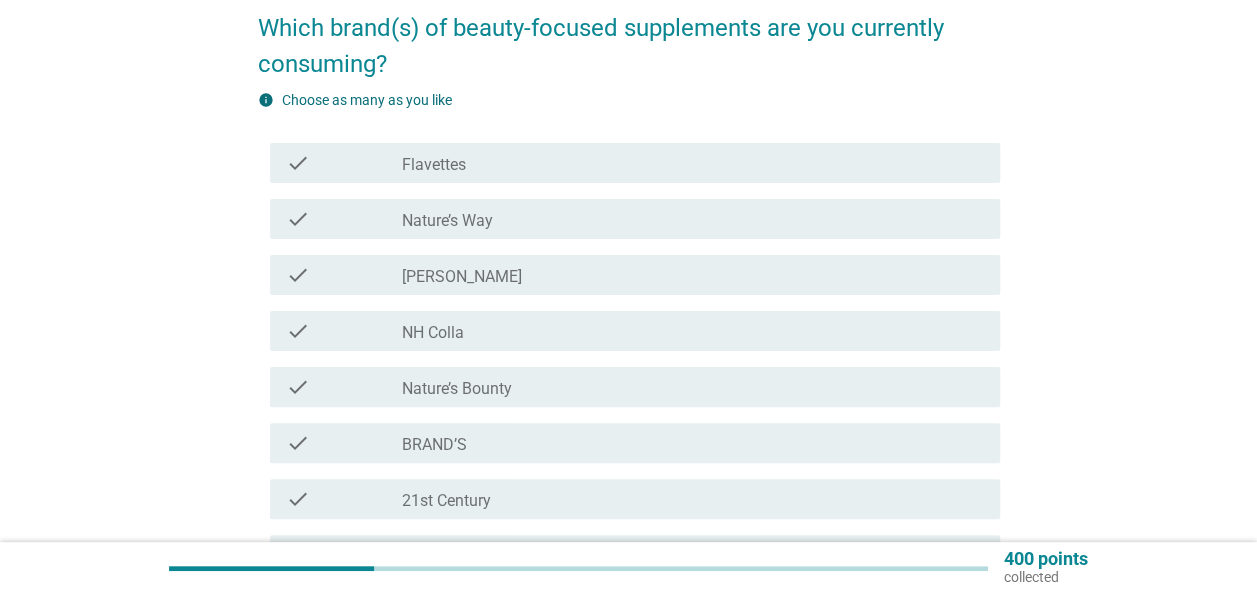 scroll, scrollTop: 200, scrollLeft: 0, axis: vertical 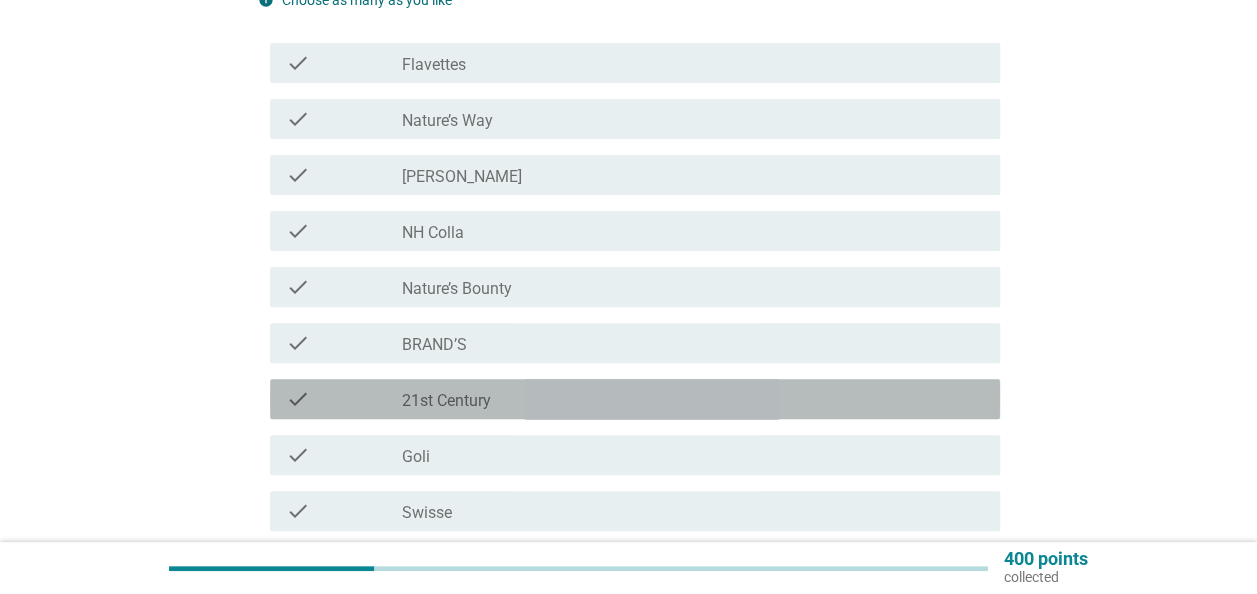 click on "check_box_outline_blank 21st Century" at bounding box center [693, 399] 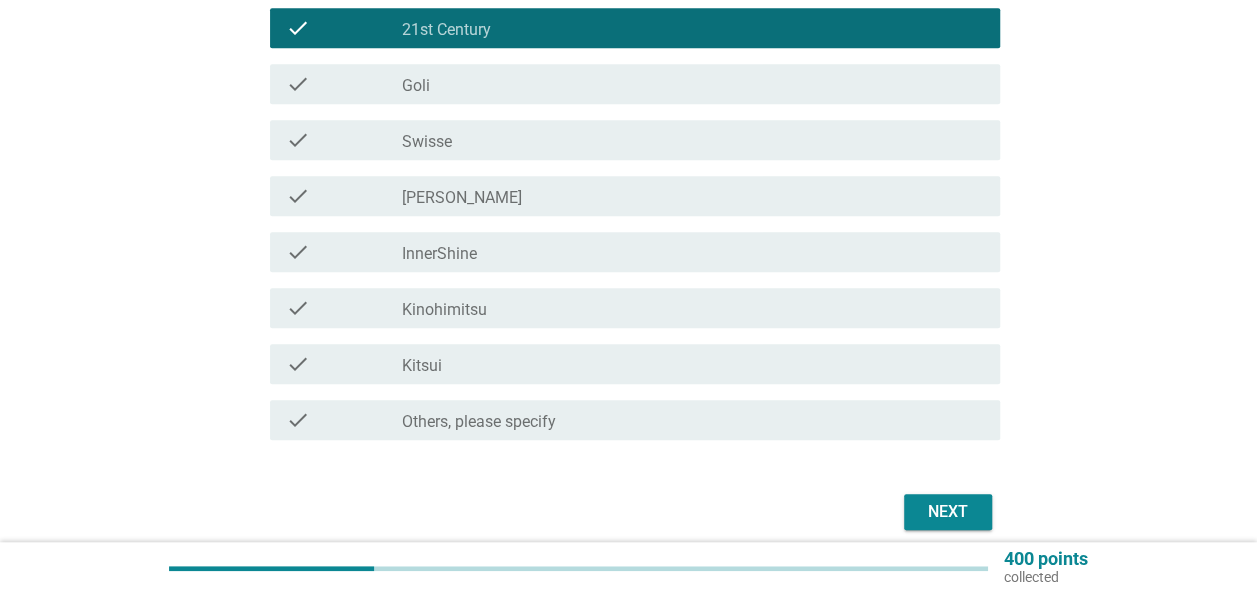 scroll, scrollTop: 600, scrollLeft: 0, axis: vertical 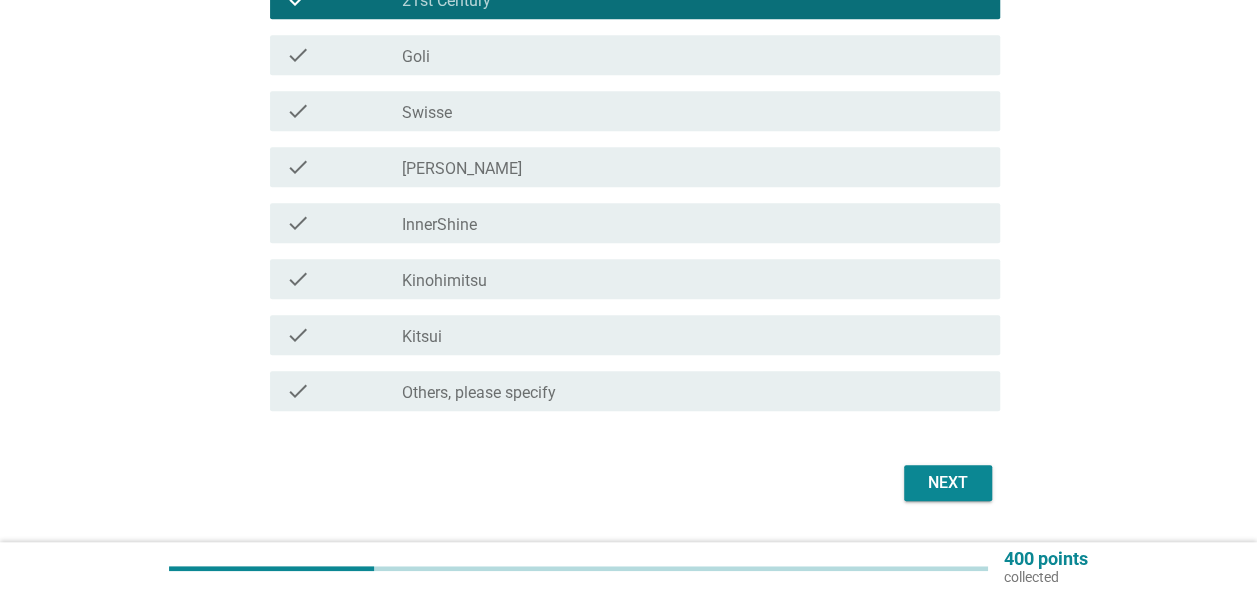 click on "check_box Others, please specify" at bounding box center [693, 391] 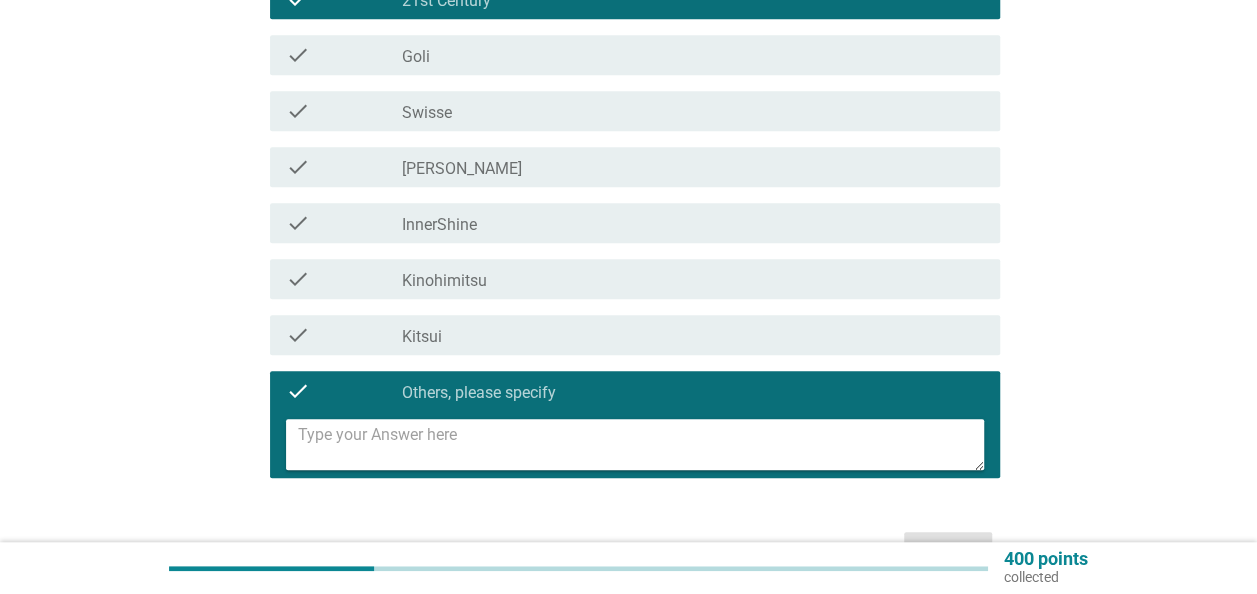 click at bounding box center (641, 444) 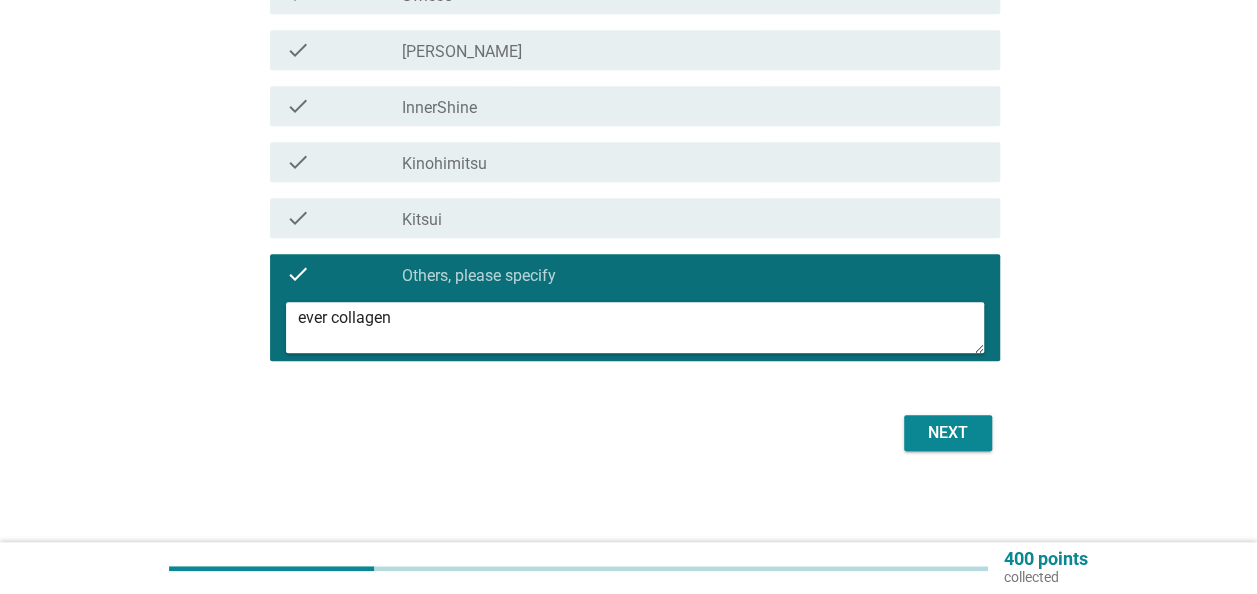 scroll, scrollTop: 722, scrollLeft: 0, axis: vertical 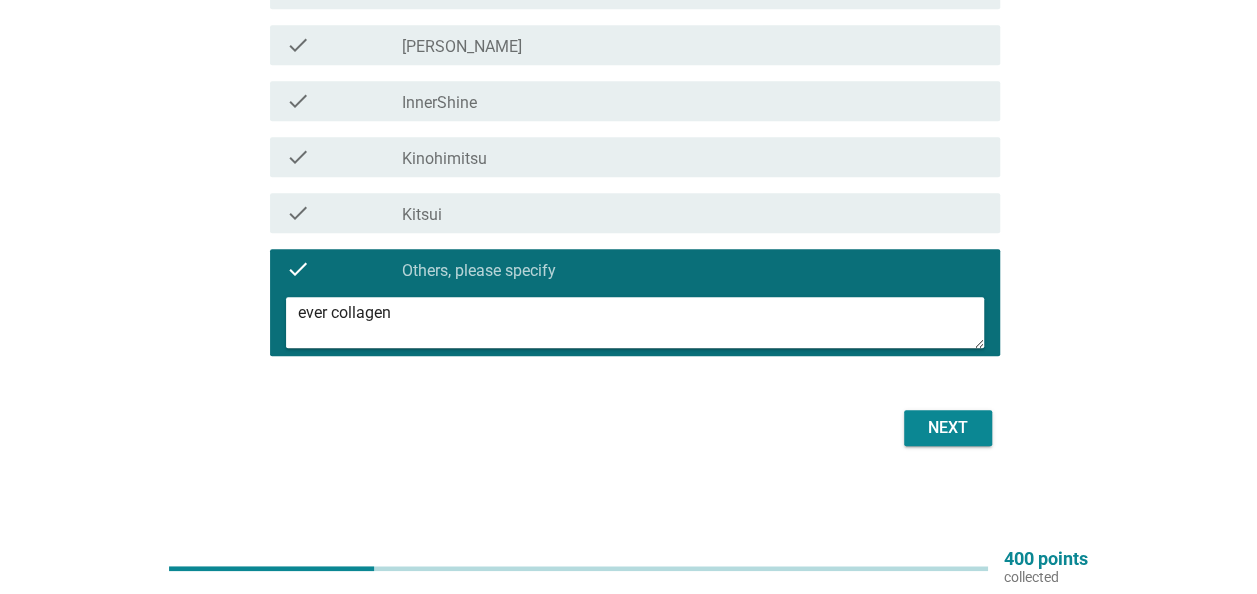 type on "ever collagen" 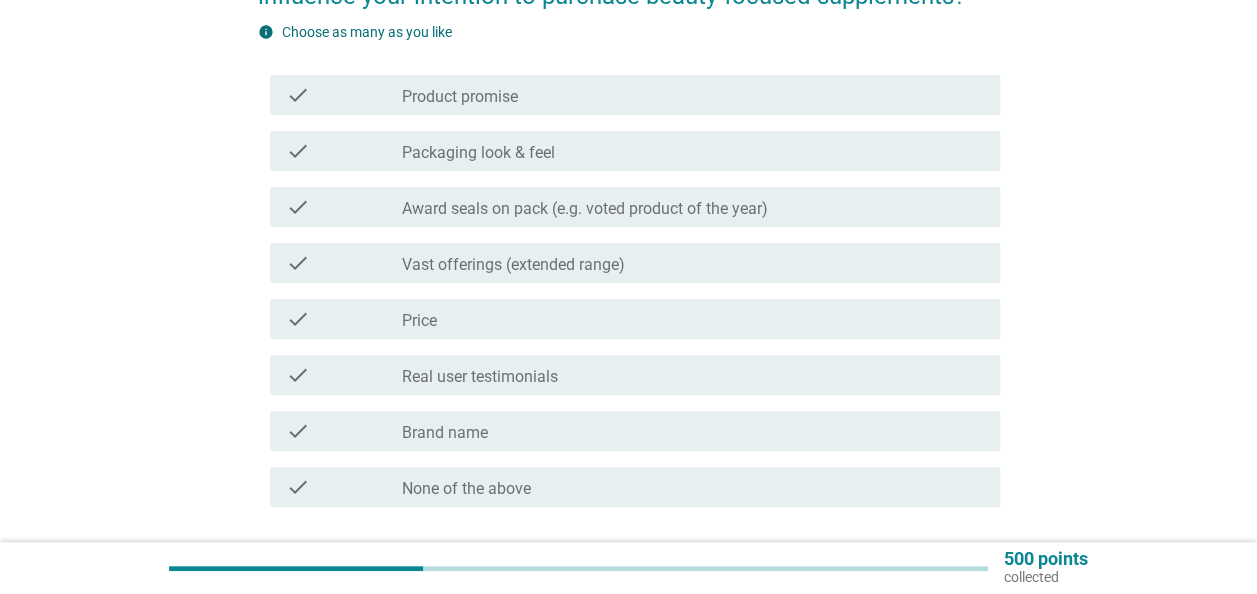 scroll, scrollTop: 200, scrollLeft: 0, axis: vertical 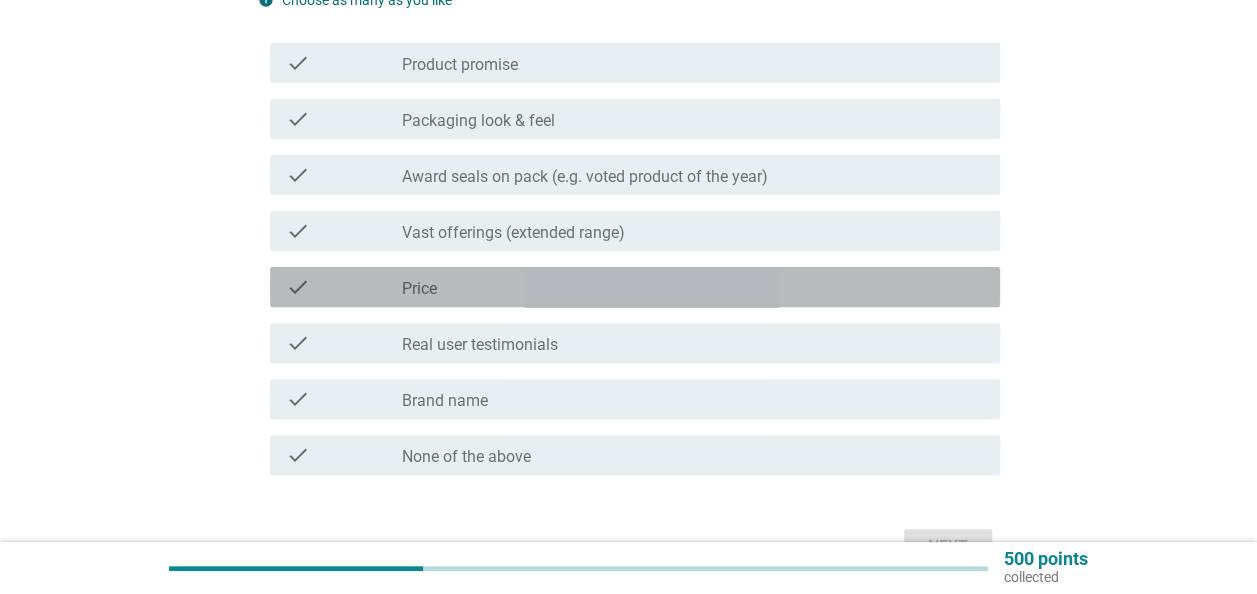 click on "check_box_outline_blank Price" at bounding box center (693, 287) 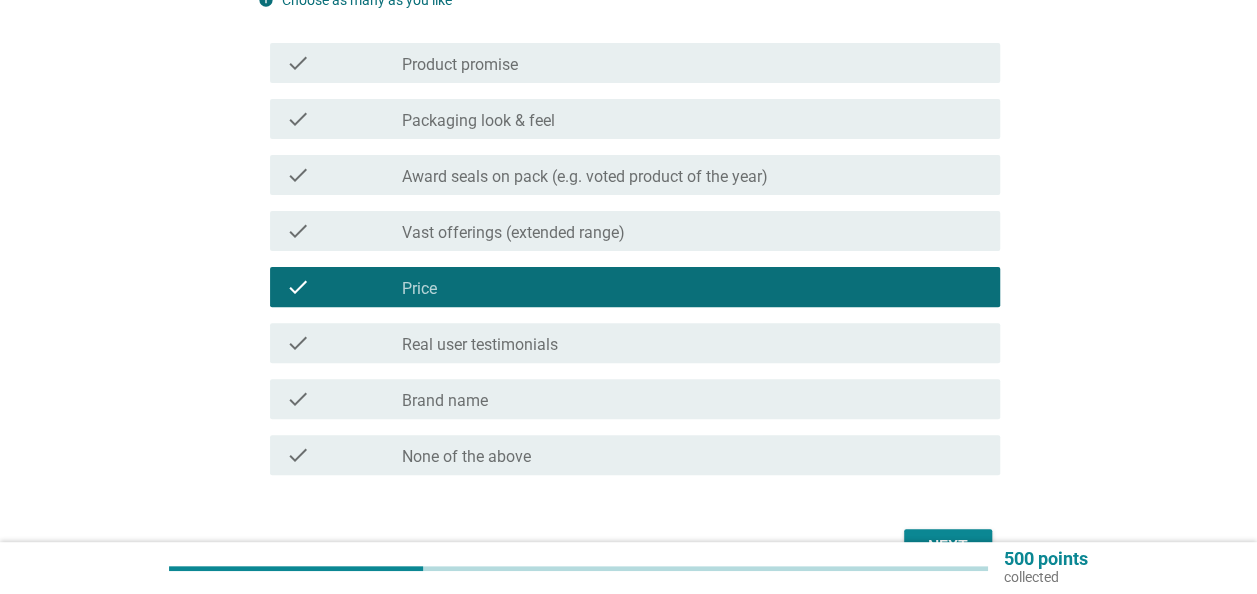 click on "check_box_outline_blank Real user testimonials" at bounding box center (693, 343) 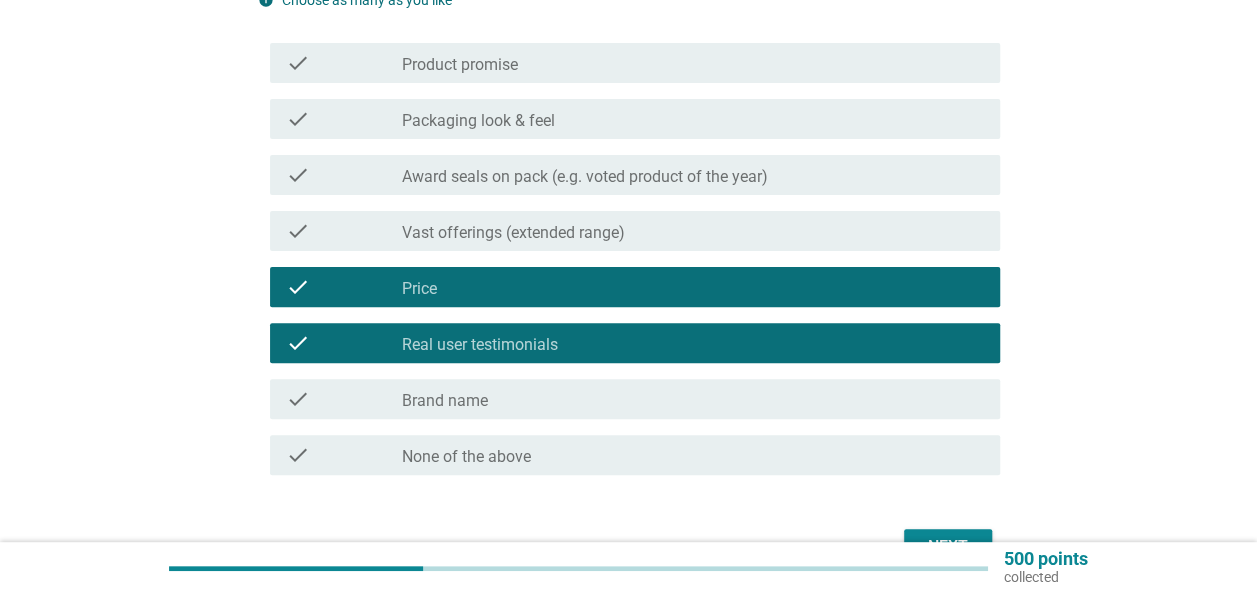 click on "check_box_outline_blank Brand name" at bounding box center [693, 399] 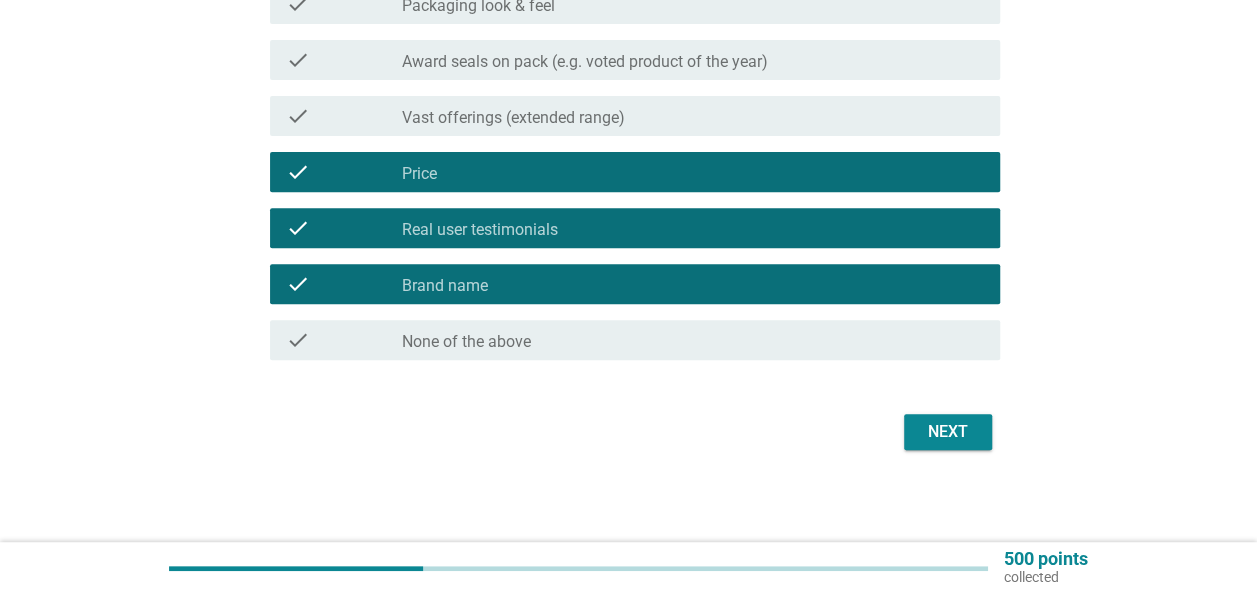 scroll, scrollTop: 319, scrollLeft: 0, axis: vertical 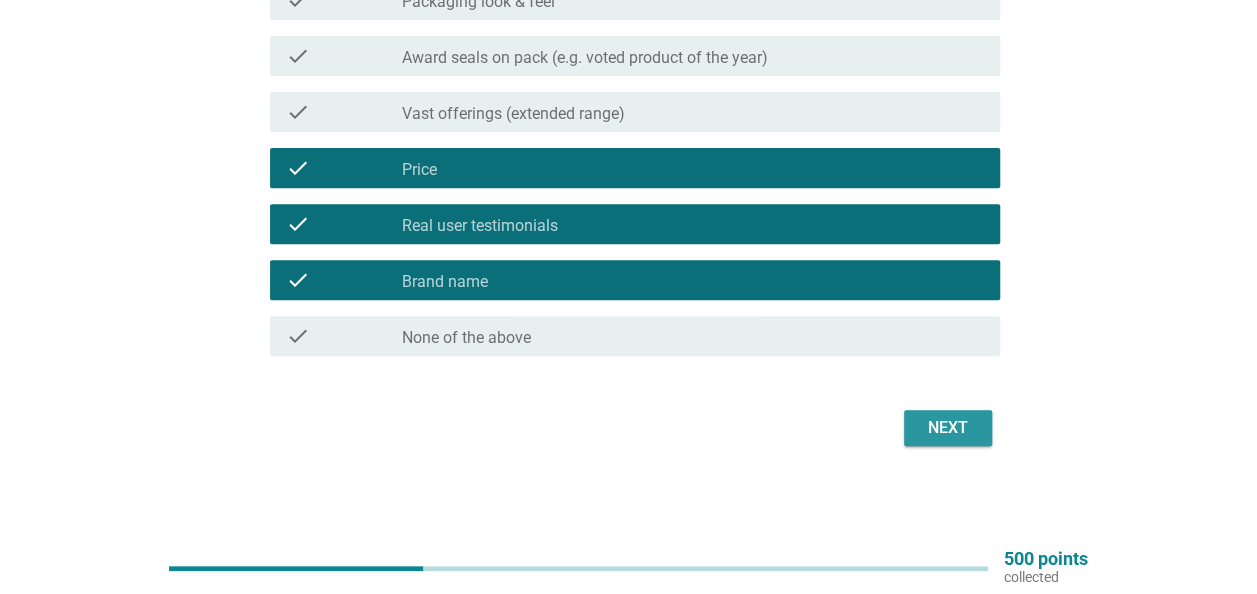 click on "Next" at bounding box center (948, 428) 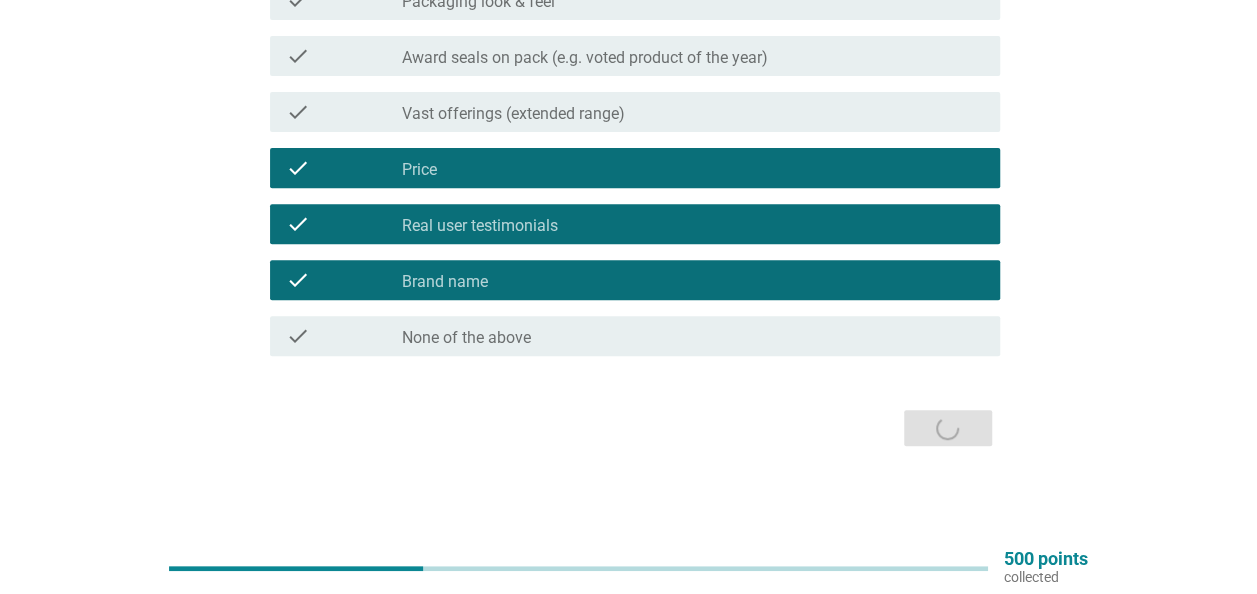 scroll, scrollTop: 0, scrollLeft: 0, axis: both 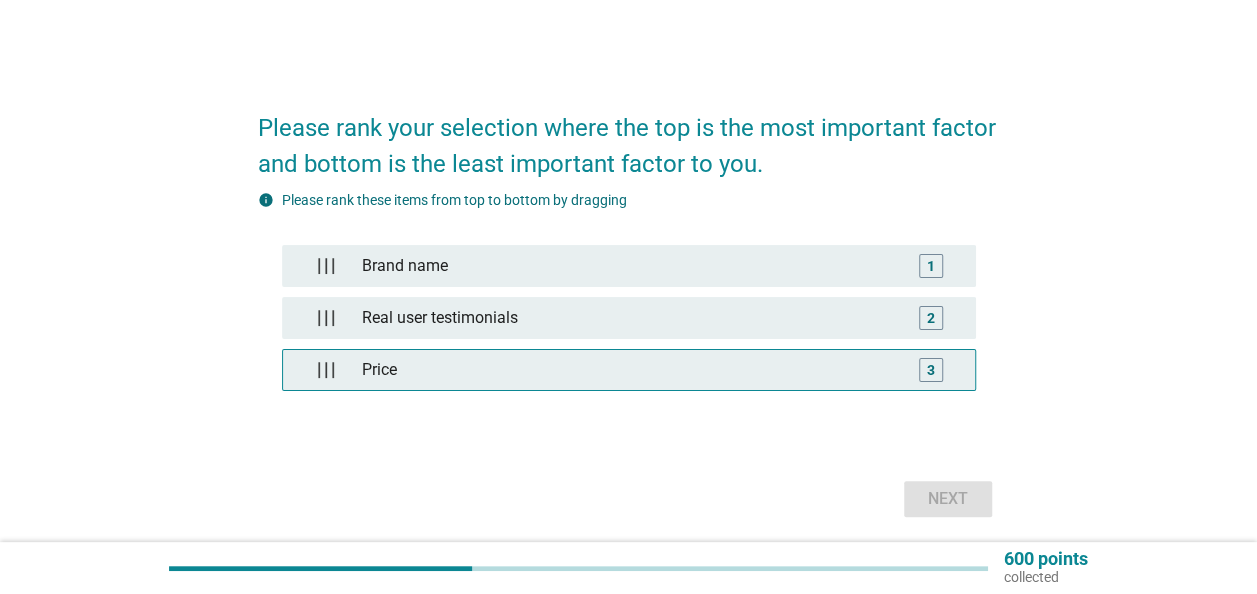 type 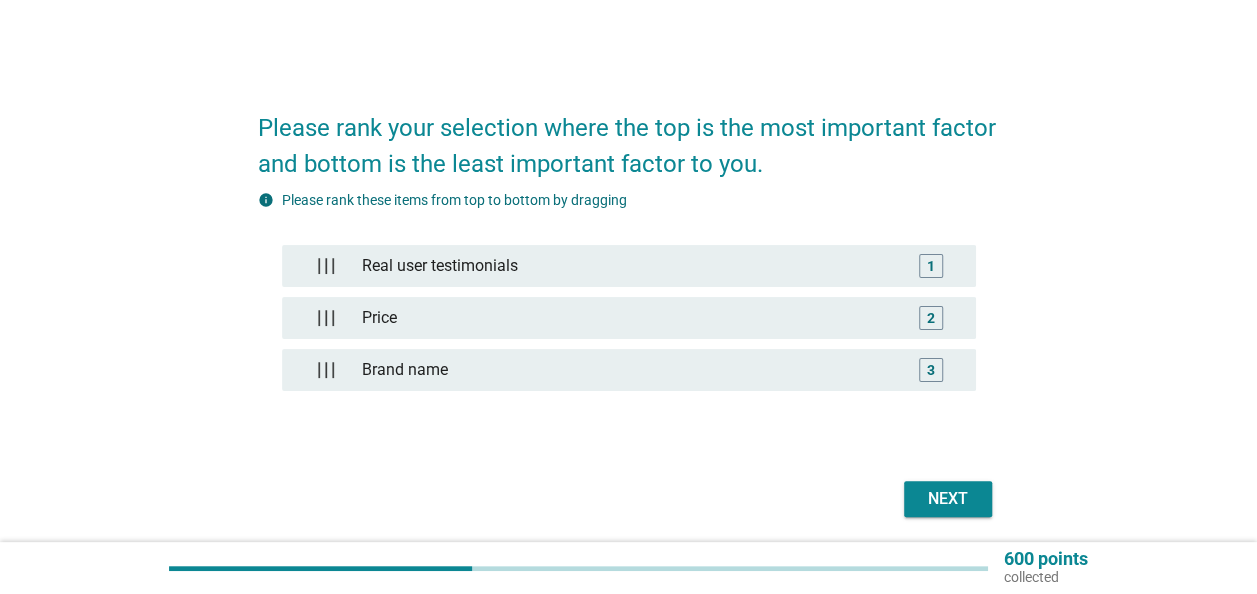 click on "Next" at bounding box center [948, 499] 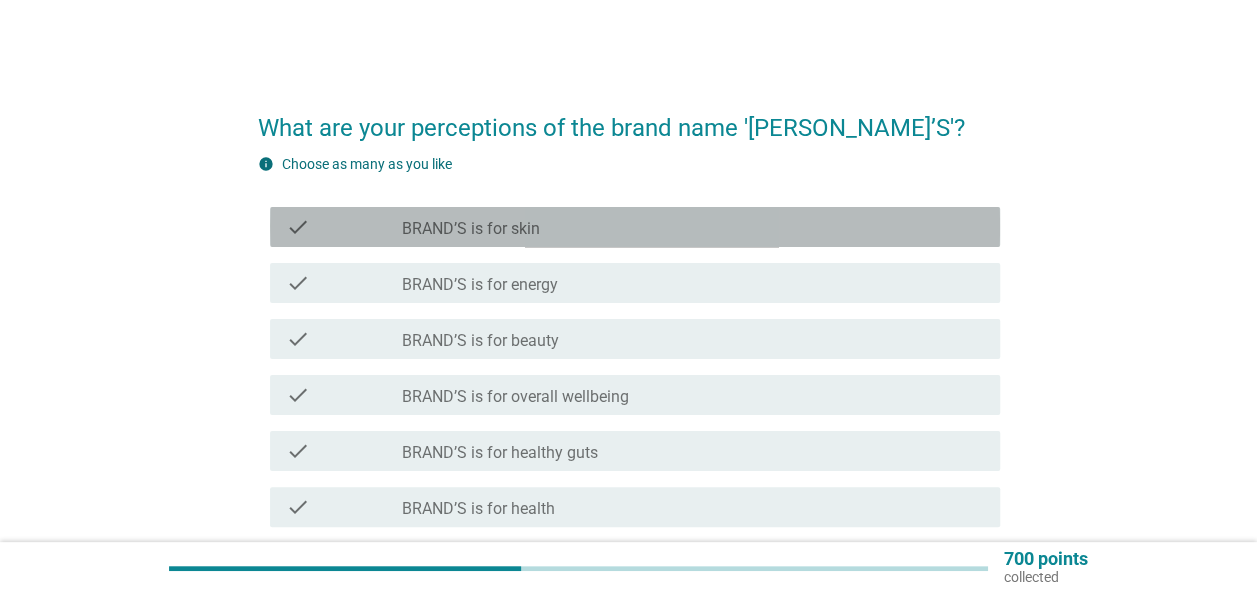 click on "check_box_outline_blank BRAND’S is for skin" at bounding box center [693, 227] 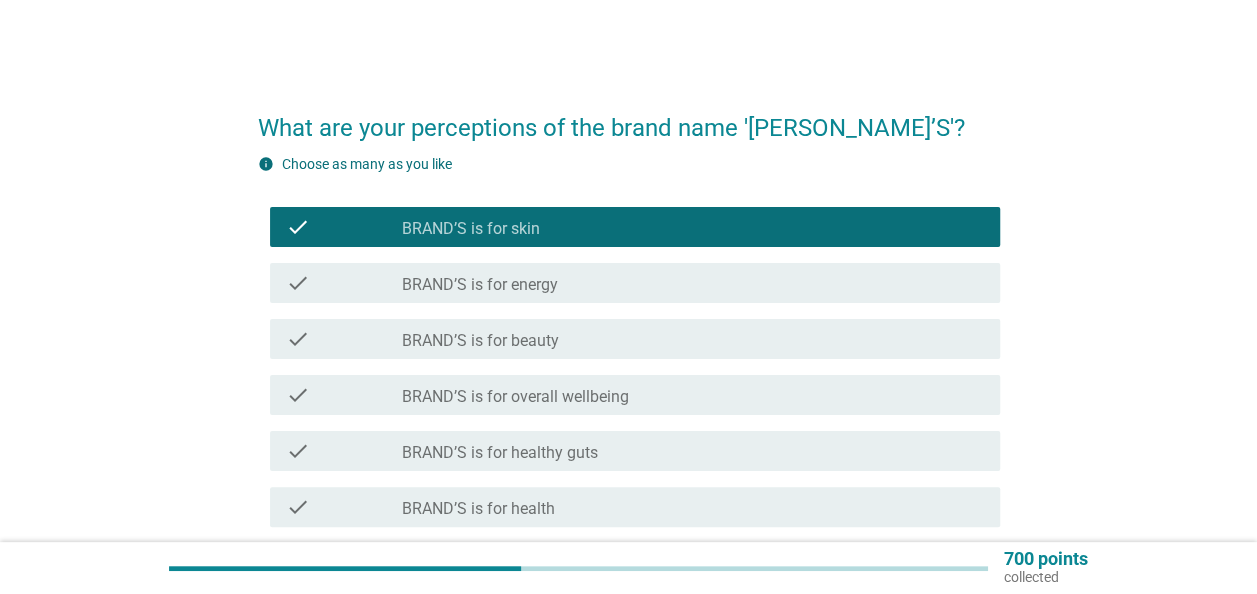 click on "check_box_outline_blank BRAND’S is for energy" at bounding box center (693, 283) 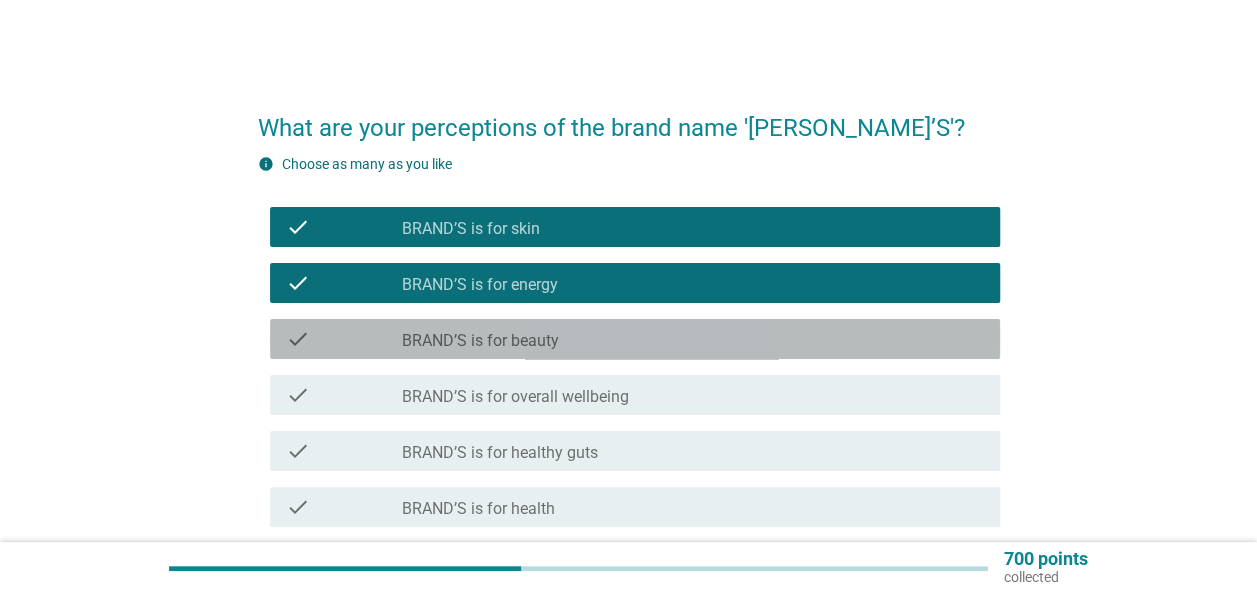 drag, startPoint x: 640, startPoint y: 338, endPoint x: 634, endPoint y: 378, distance: 40.4475 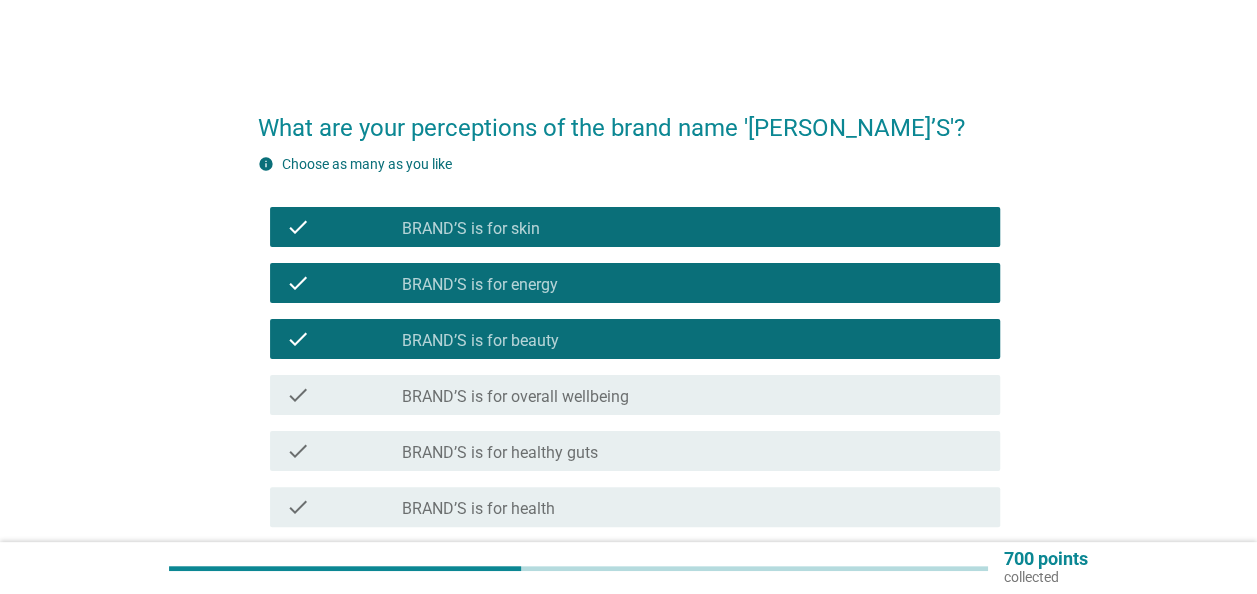 click on "check_box_outline_blank BRAND’S is for overall wellbeing" at bounding box center (693, 395) 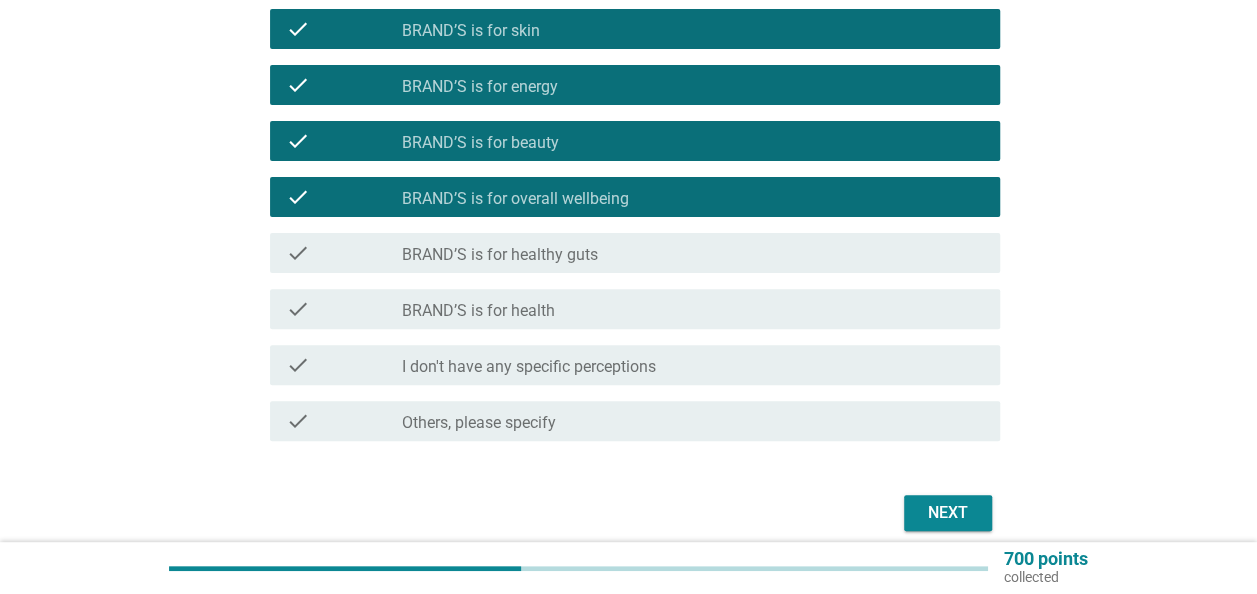 scroll, scrollTop: 200, scrollLeft: 0, axis: vertical 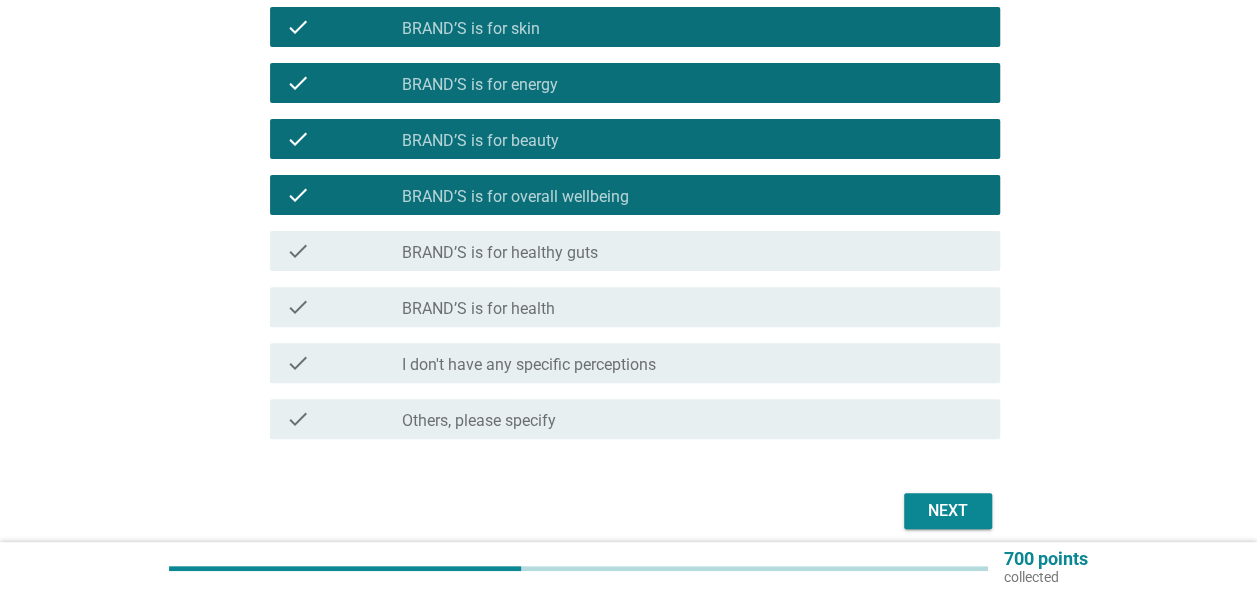click on "check_box_outline_blank BRAND’S is for healthy guts" at bounding box center [693, 251] 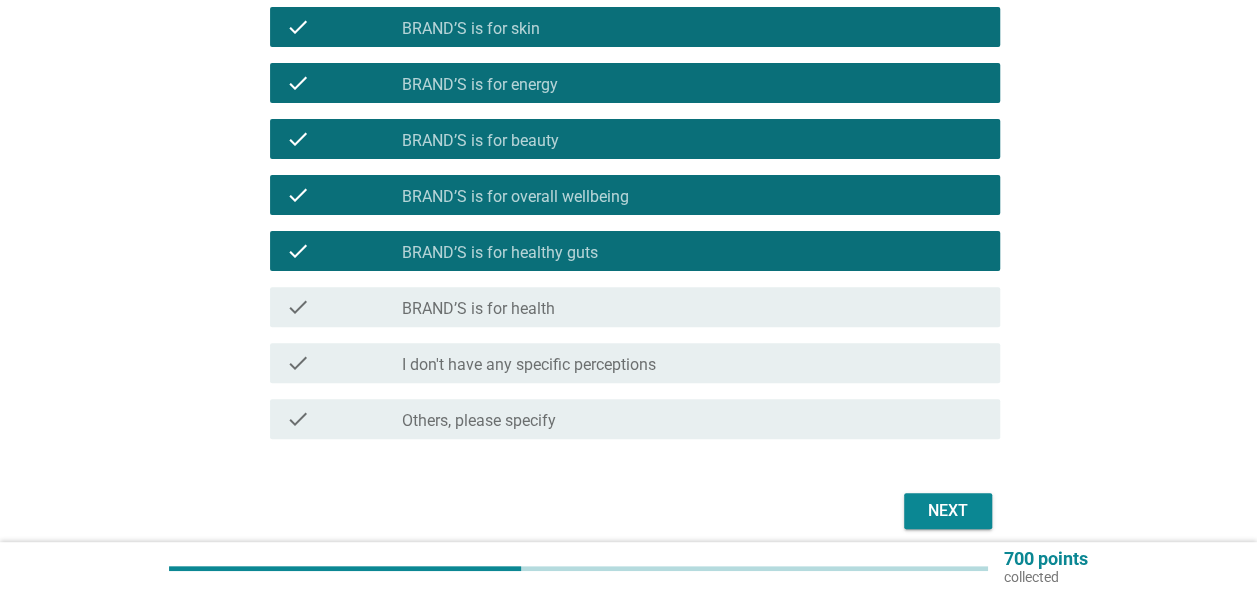 click on "check_box_outline_blank BRAND’S is for health" at bounding box center [693, 307] 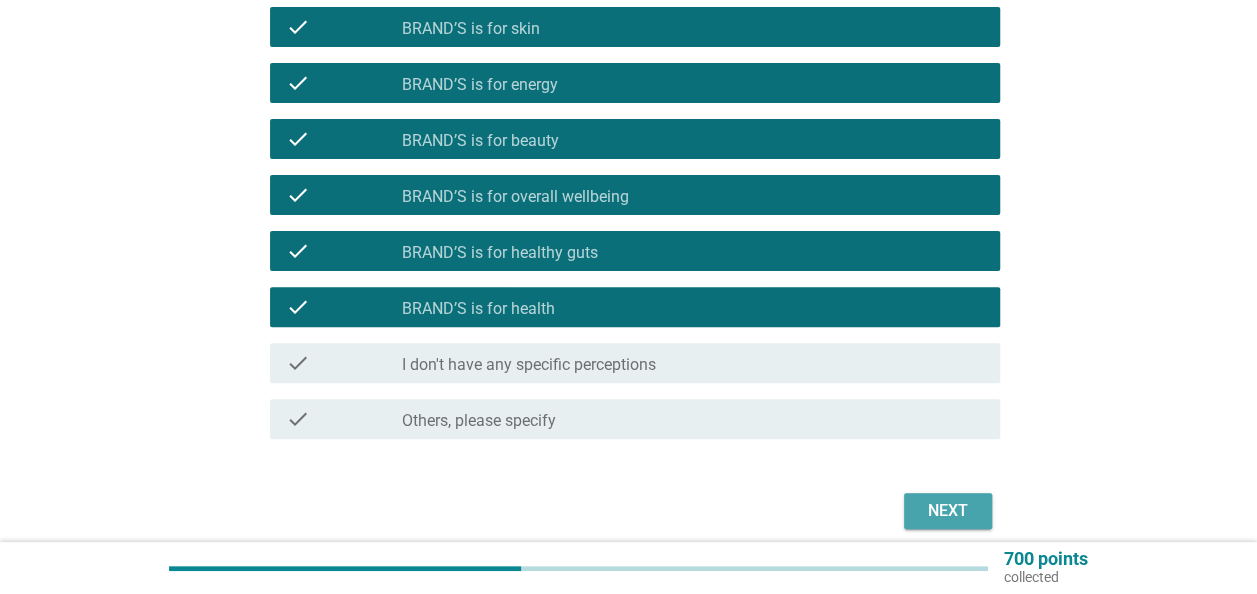 click on "Next" at bounding box center [948, 511] 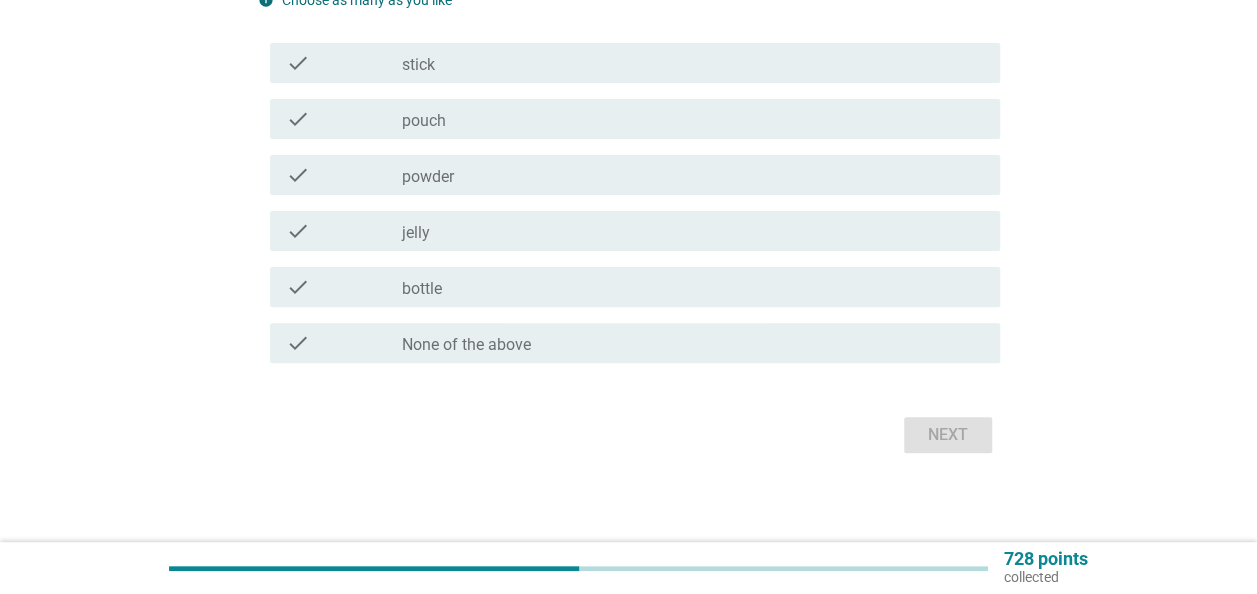 scroll, scrollTop: 0, scrollLeft: 0, axis: both 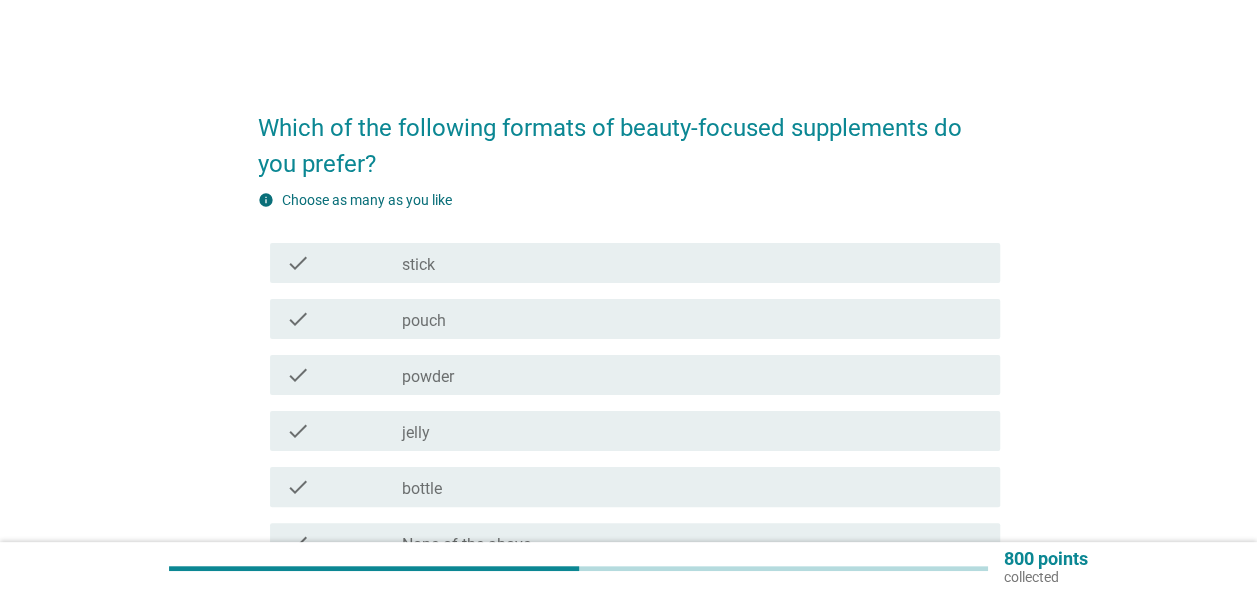 drag, startPoint x: 477, startPoint y: 254, endPoint x: 483, endPoint y: 267, distance: 14.3178215 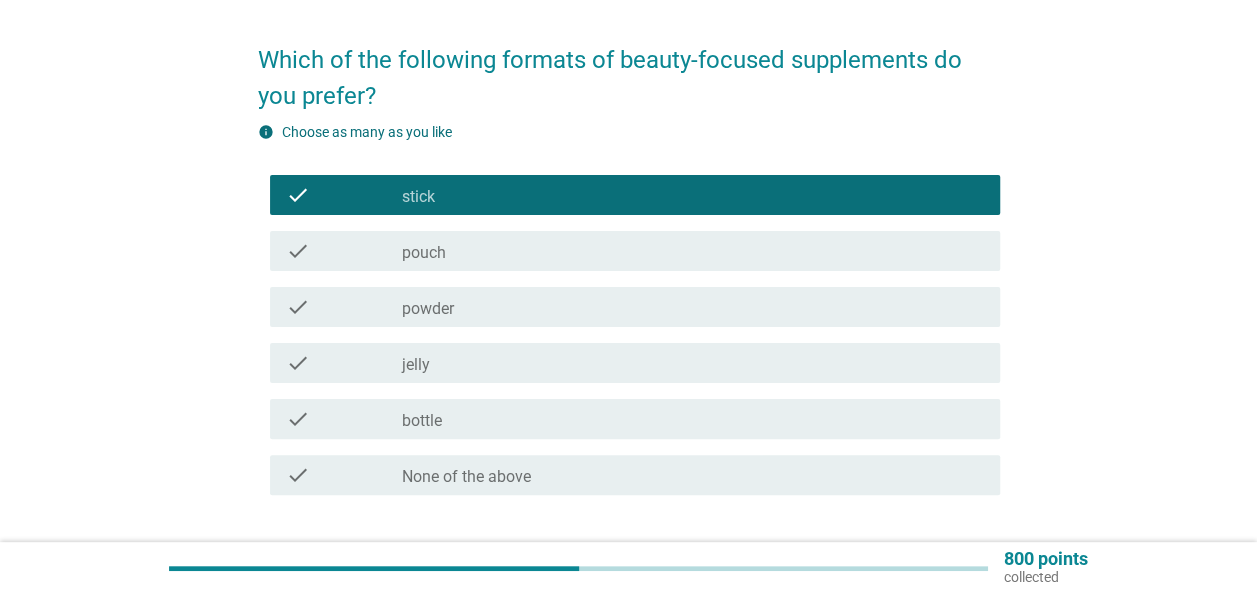 scroll, scrollTop: 100, scrollLeft: 0, axis: vertical 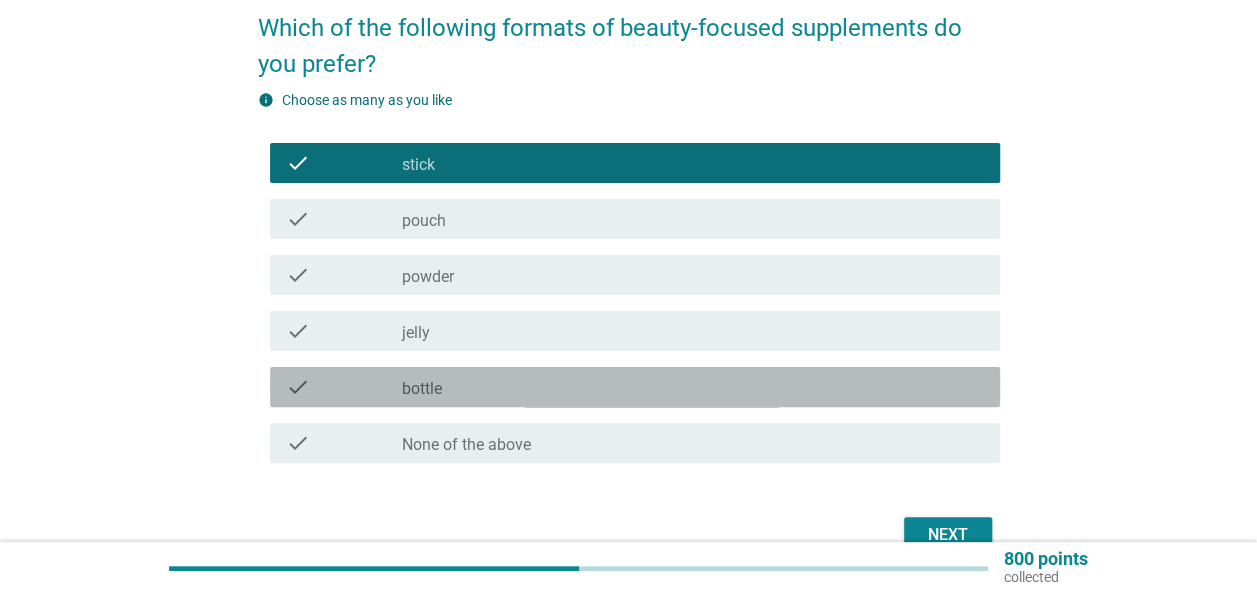 click on "check_box_outline_blank bottle" at bounding box center [693, 387] 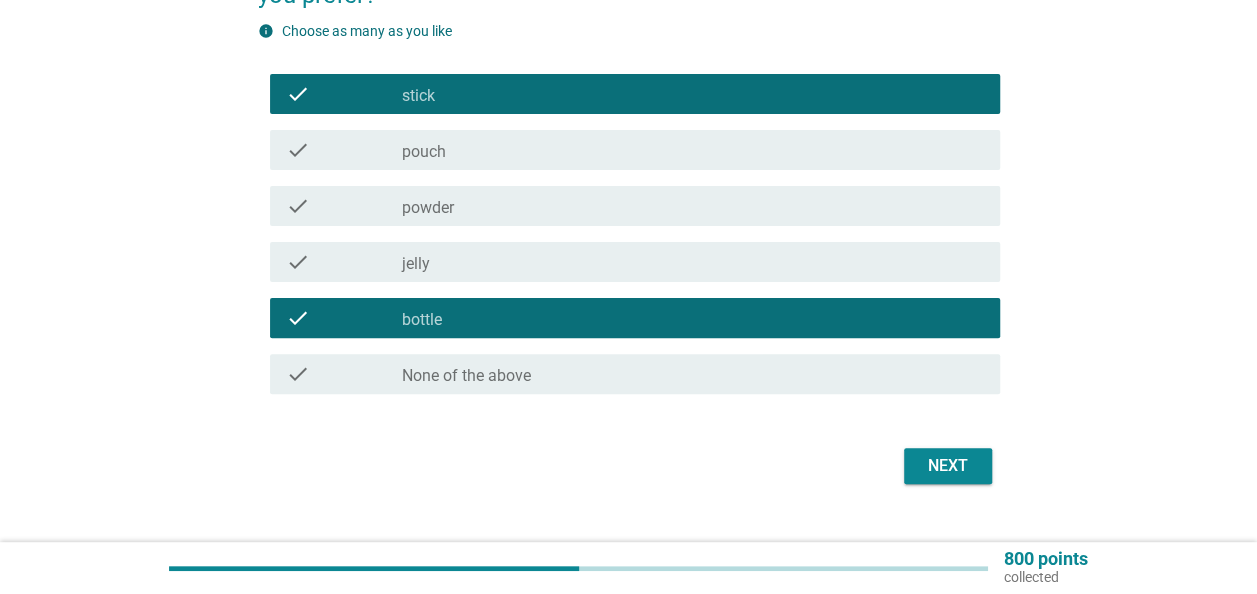 scroll, scrollTop: 200, scrollLeft: 0, axis: vertical 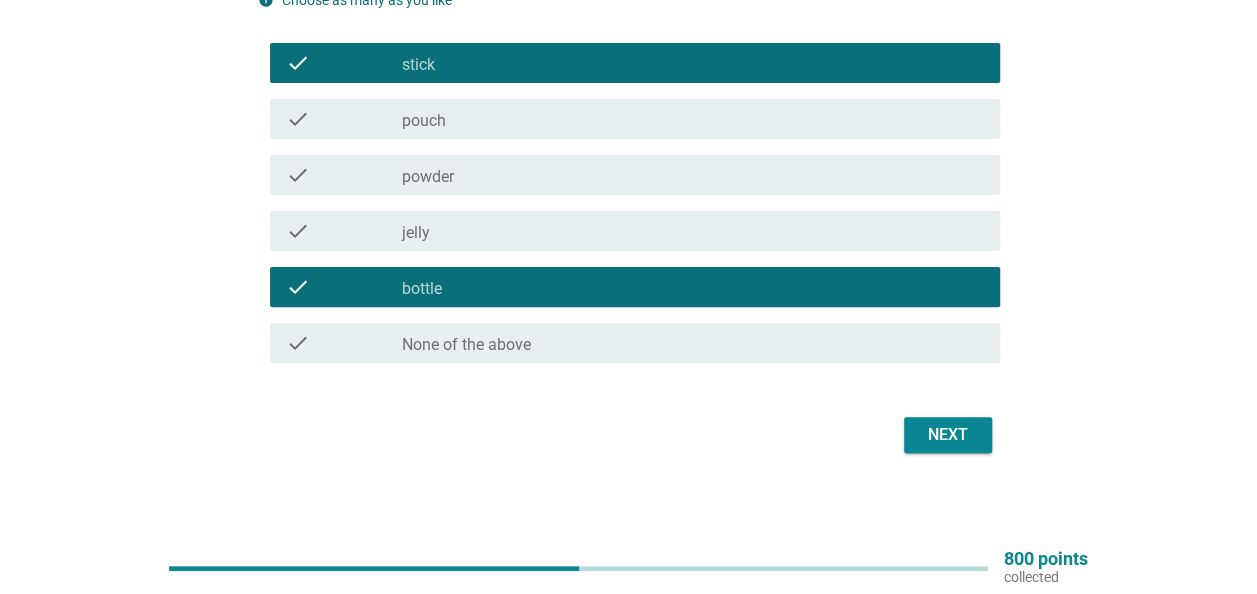 click on "Next" at bounding box center (948, 435) 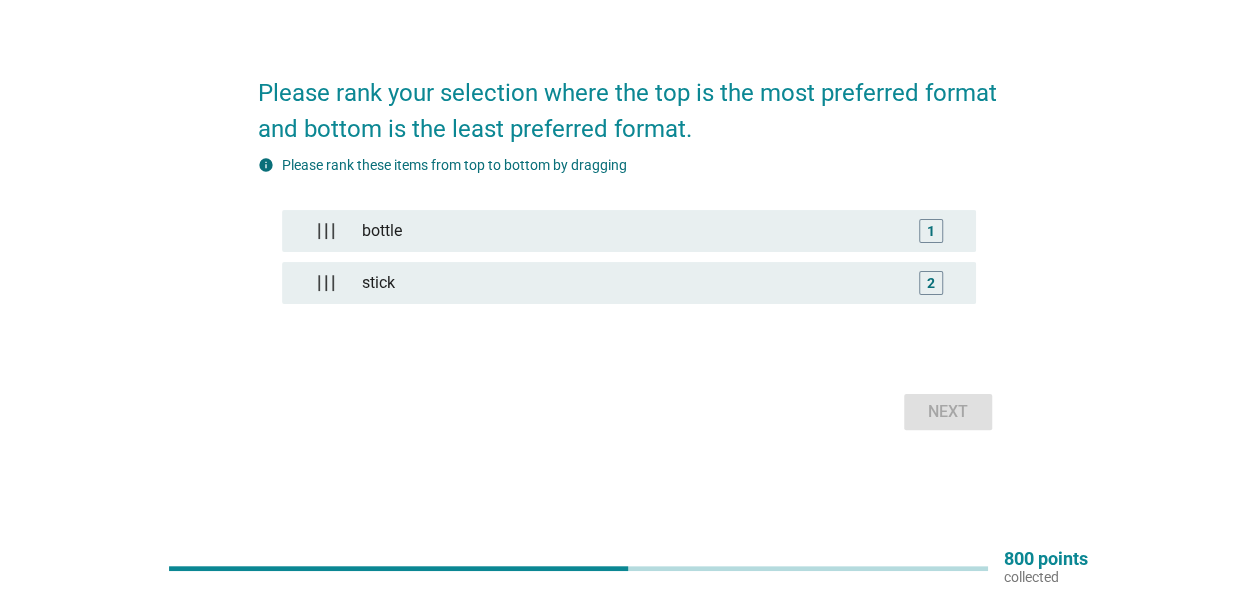 scroll, scrollTop: 0, scrollLeft: 0, axis: both 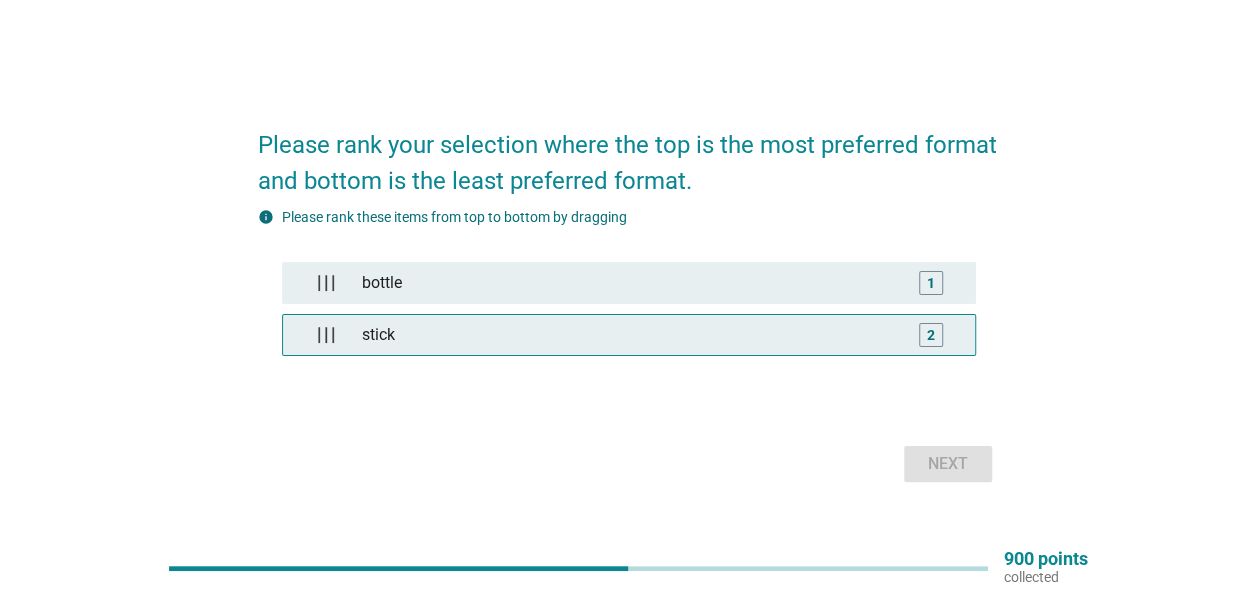 type 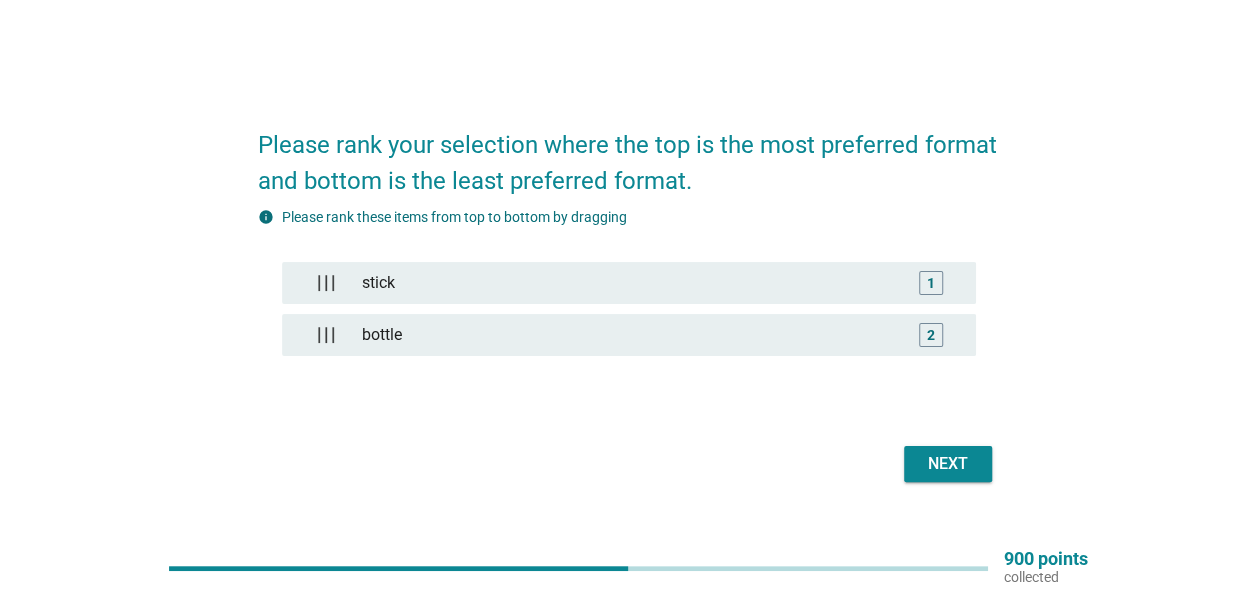 click on "Next" at bounding box center [948, 464] 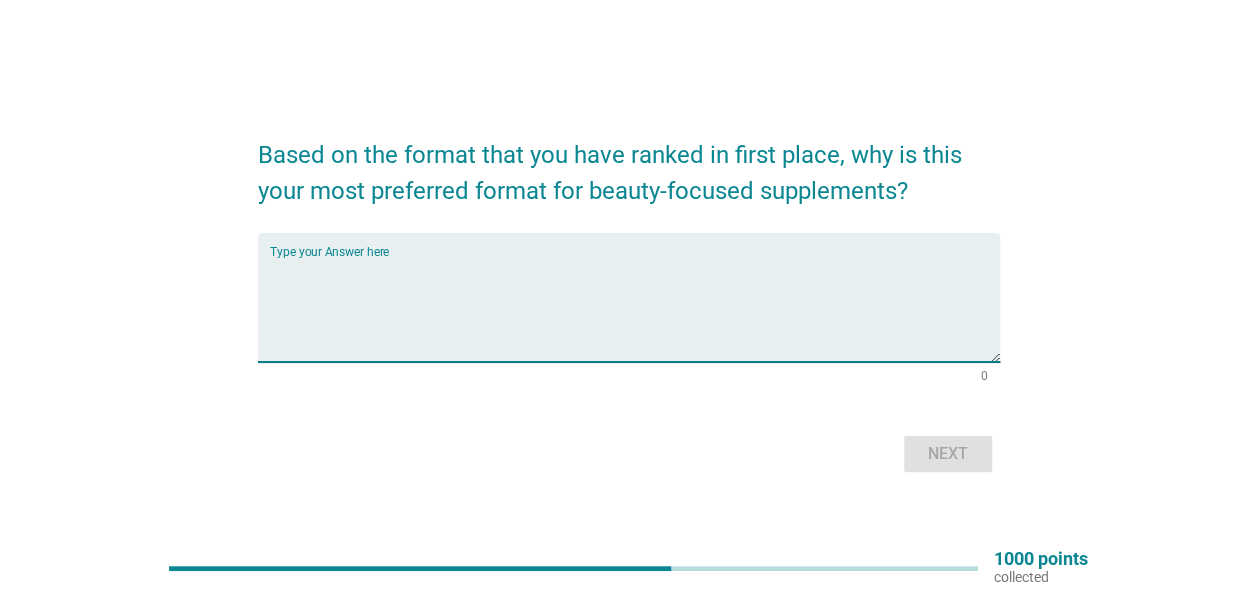 click at bounding box center [635, 309] 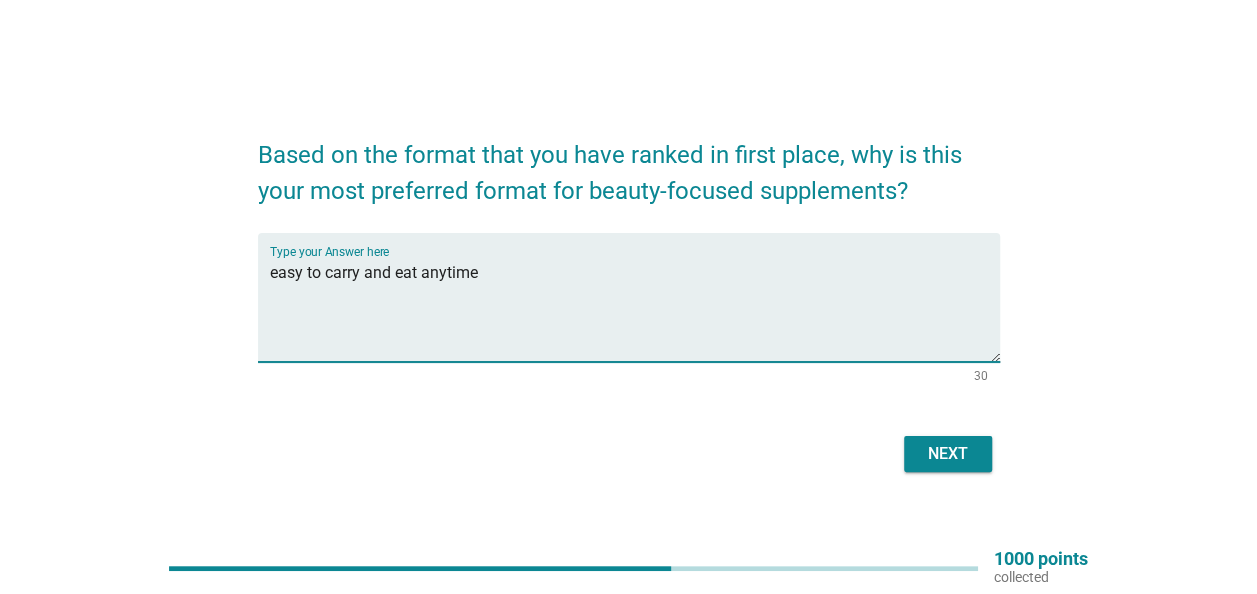 type on "easy to carry and eat anytime" 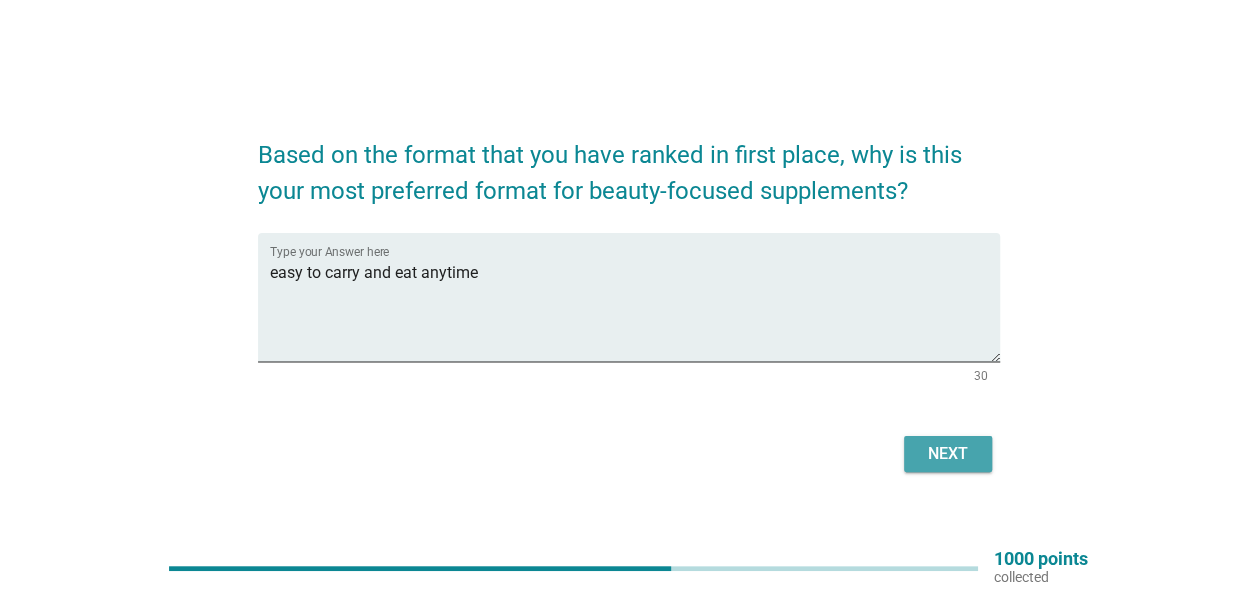 click on "Next" at bounding box center (948, 454) 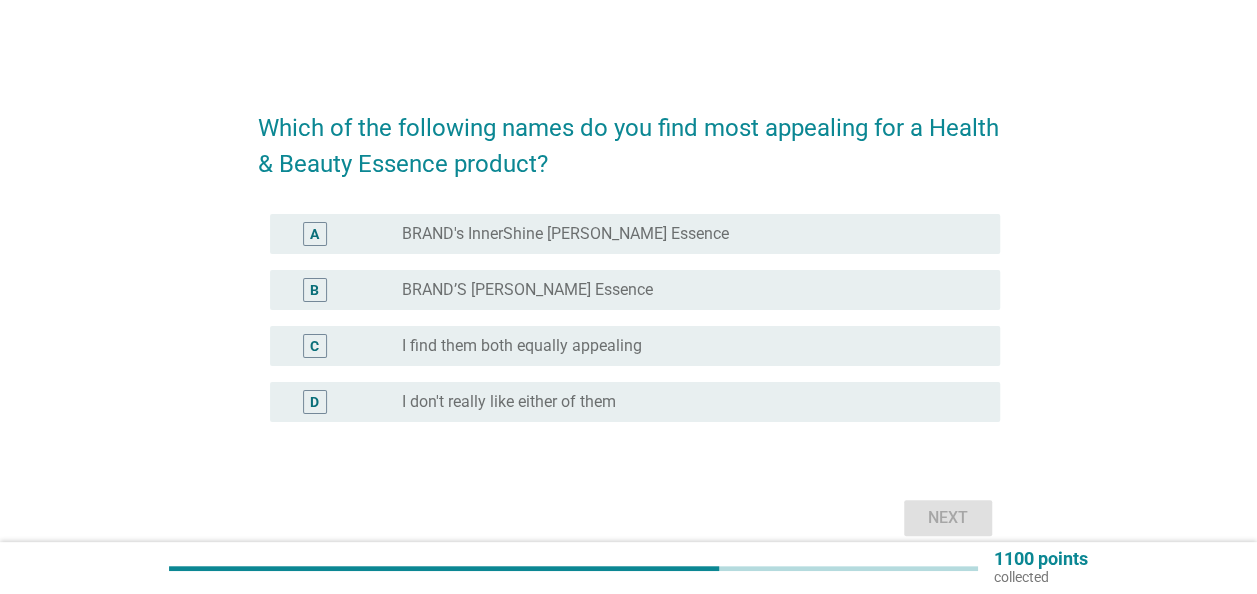 click on "I find them both equally appealing" at bounding box center (522, 346) 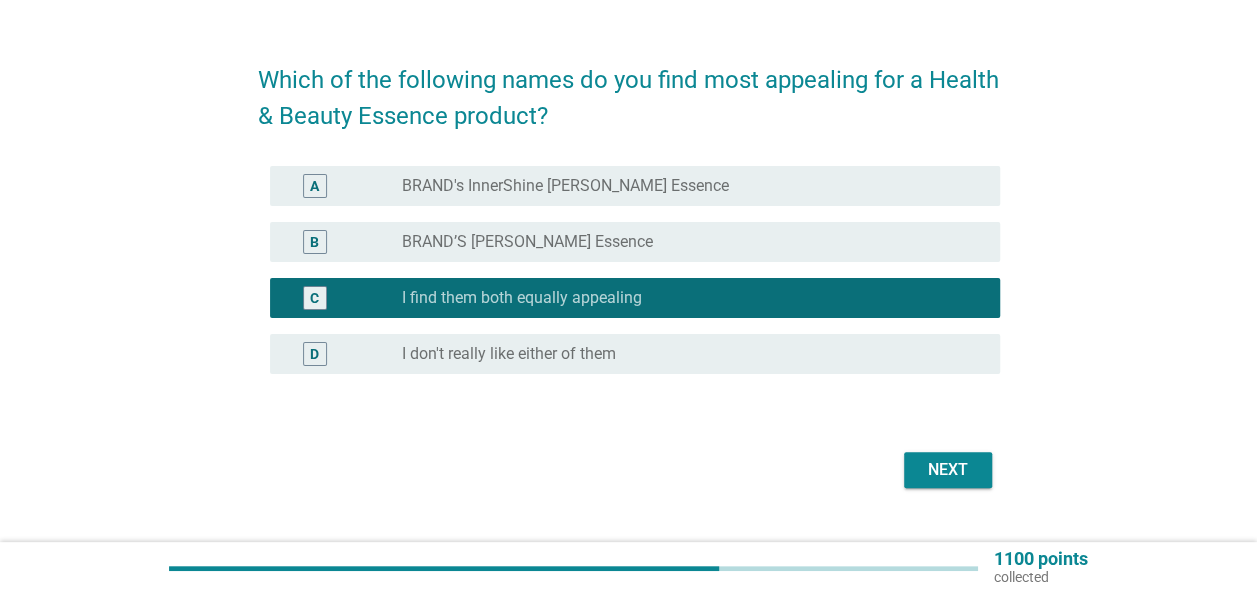 scroll, scrollTop: 90, scrollLeft: 0, axis: vertical 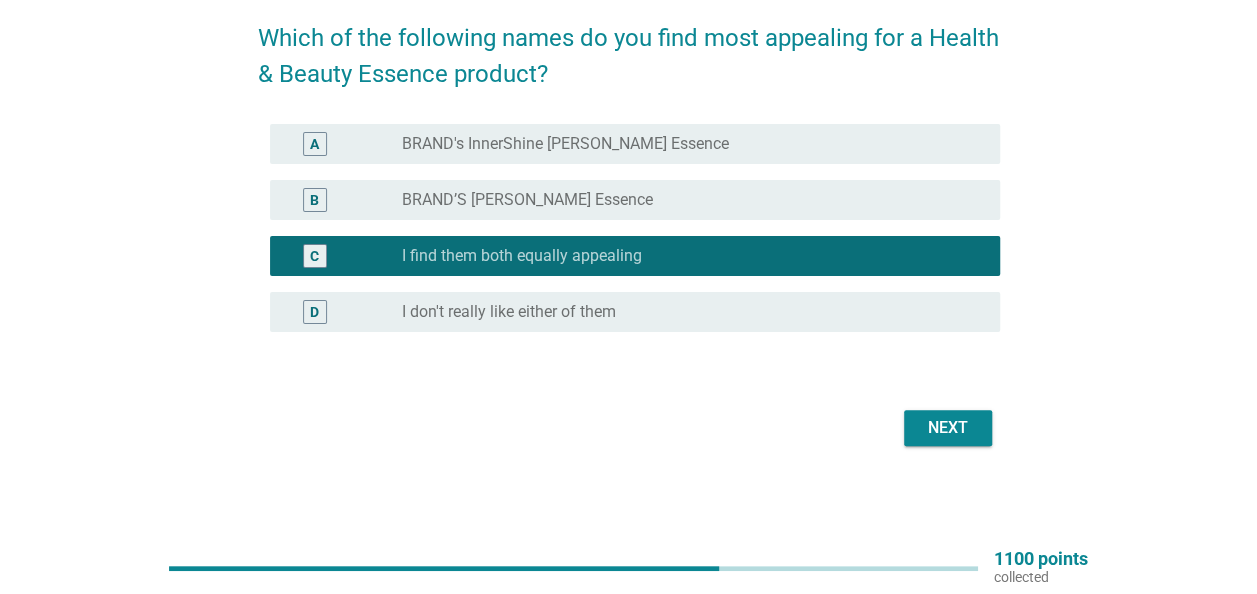click on "Next" at bounding box center [948, 428] 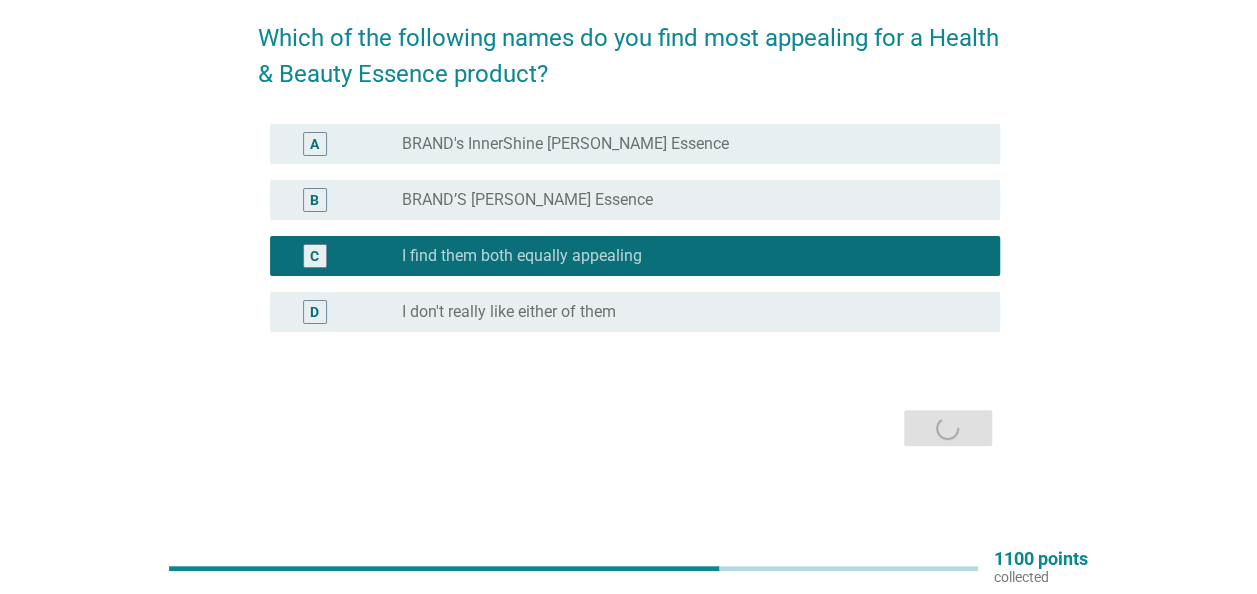 scroll, scrollTop: 0, scrollLeft: 0, axis: both 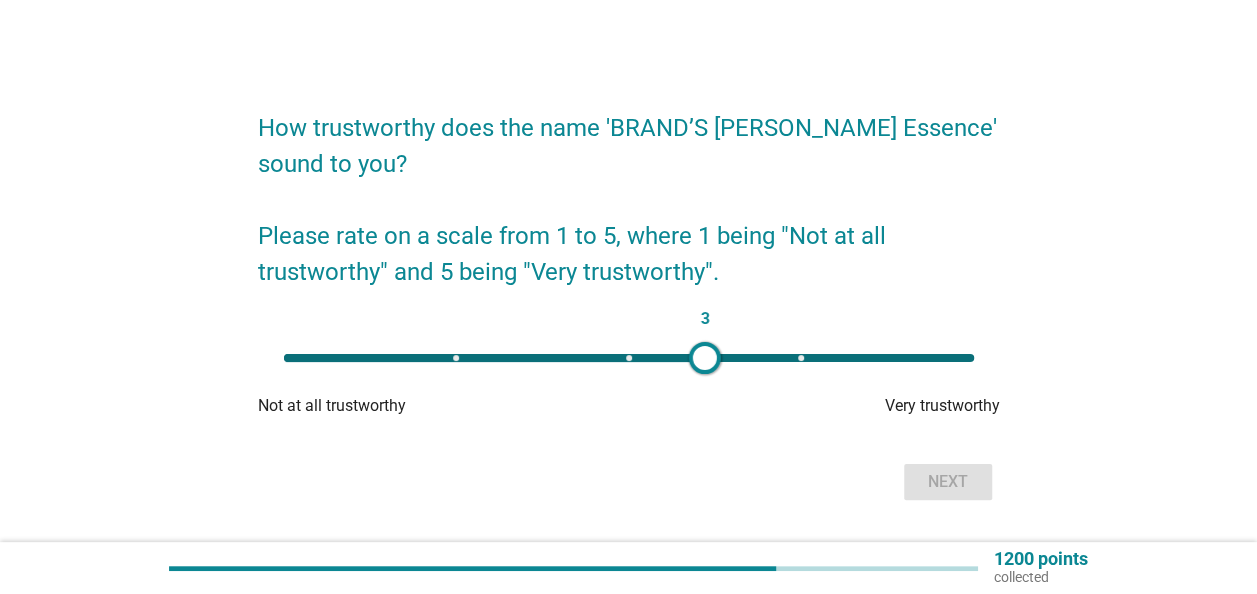 drag, startPoint x: 276, startPoint y: 358, endPoint x: 704, endPoint y: 365, distance: 428.05725 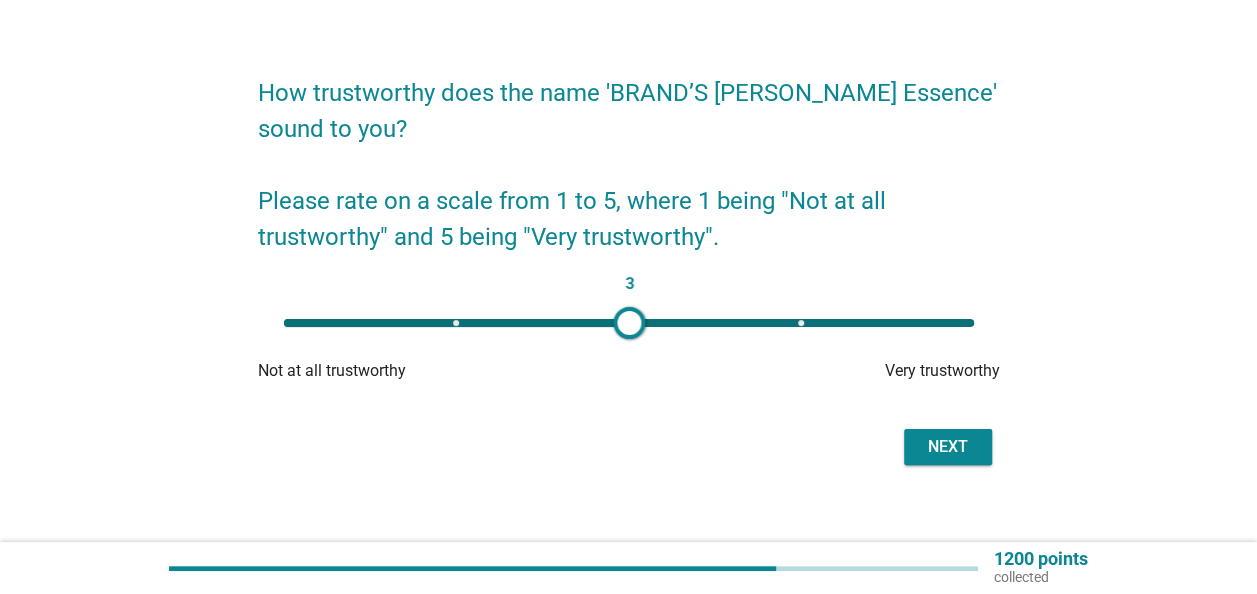 scroll, scrollTop: 54, scrollLeft: 0, axis: vertical 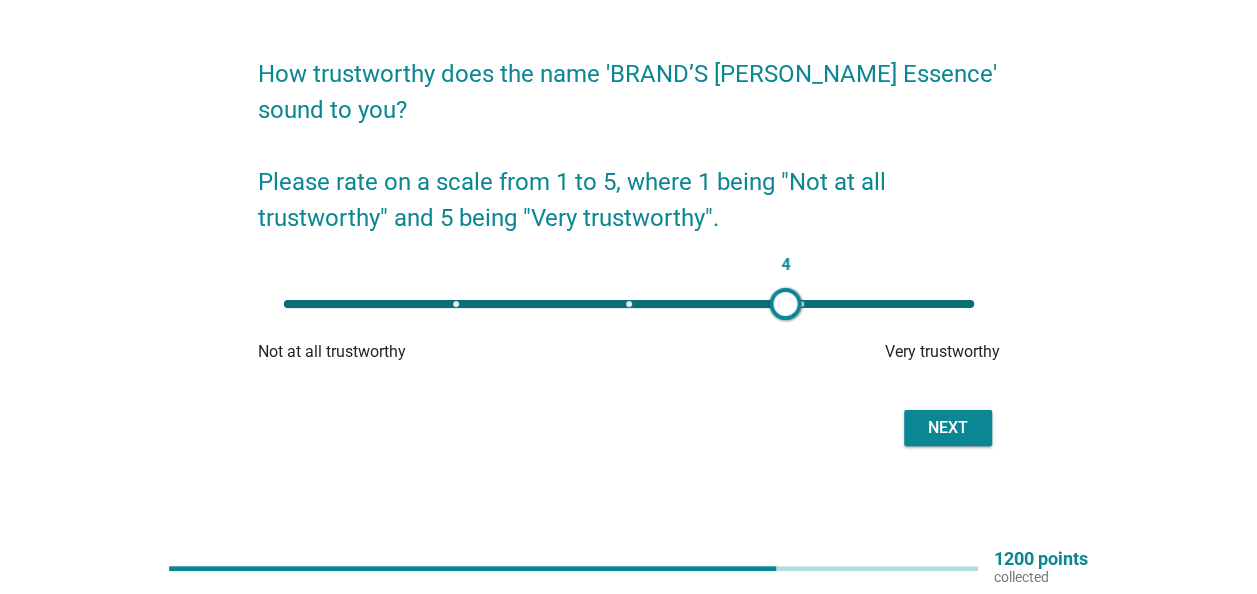 drag, startPoint x: 633, startPoint y: 300, endPoint x: 800, endPoint y: 300, distance: 167 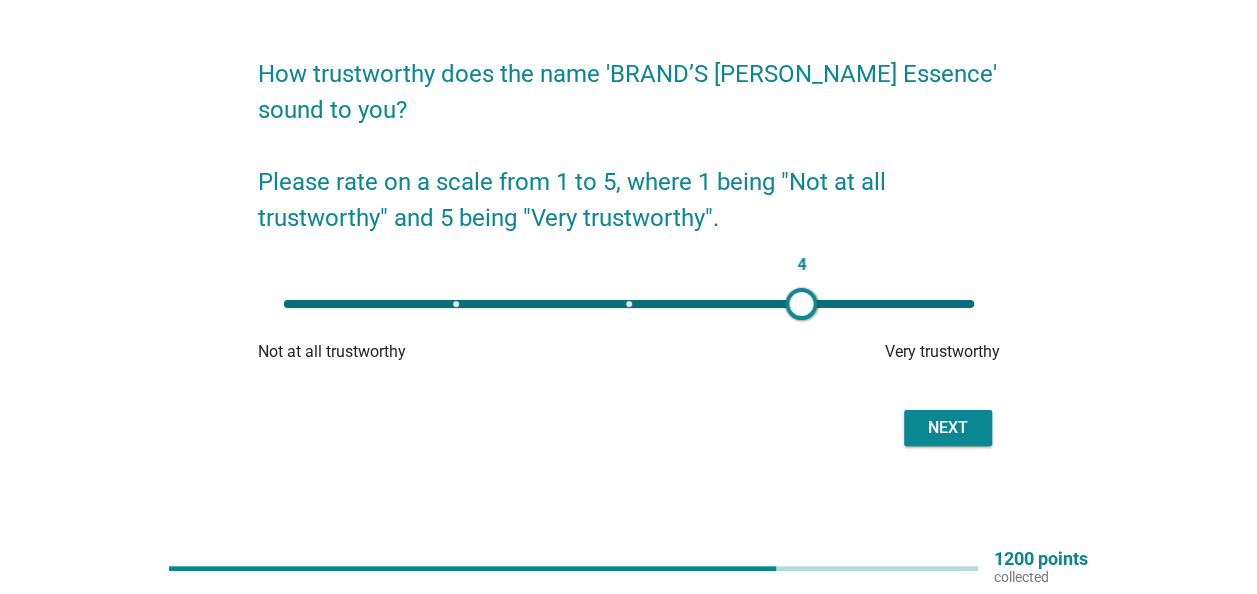click on "Next" at bounding box center [948, 428] 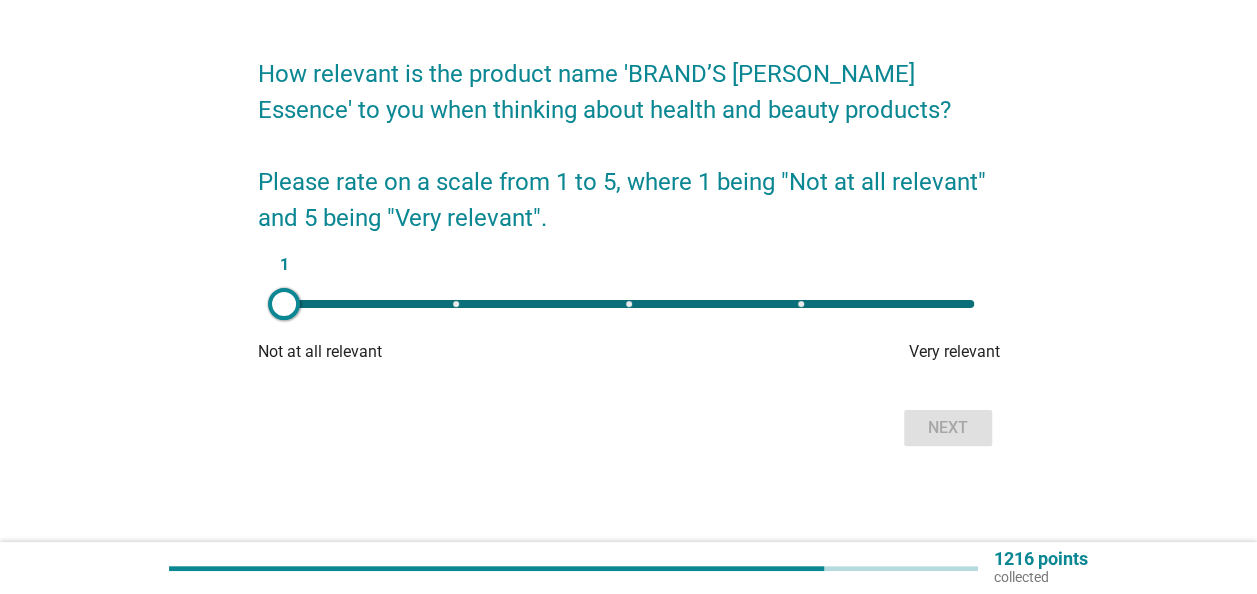 scroll, scrollTop: 0, scrollLeft: 0, axis: both 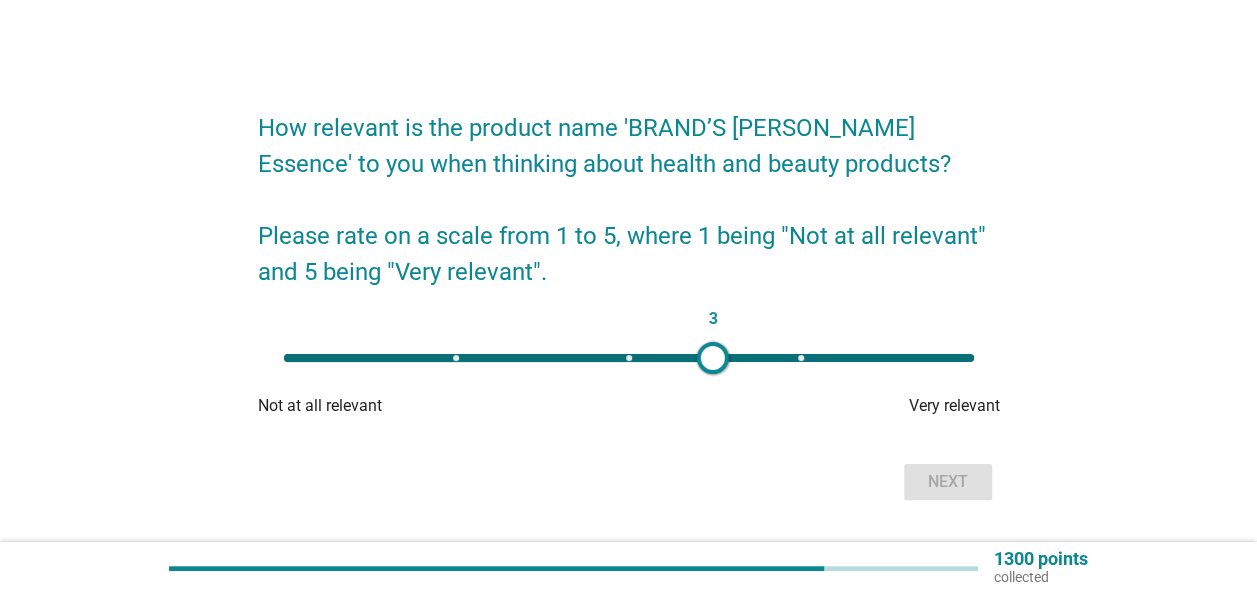 type on "4" 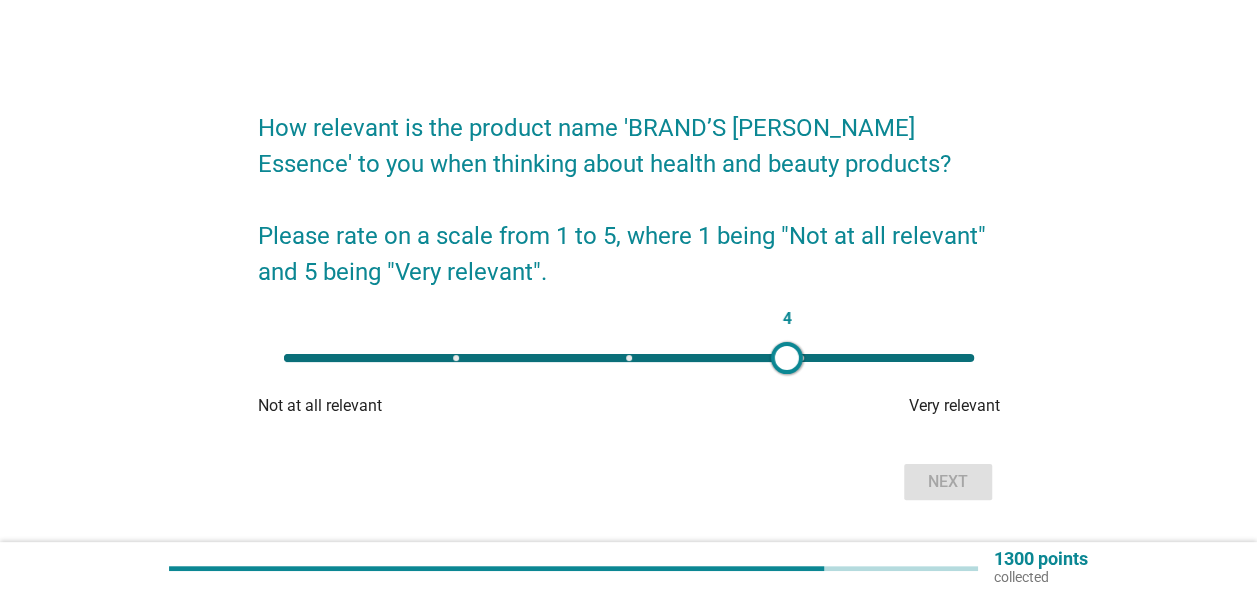 drag, startPoint x: 280, startPoint y: 349, endPoint x: 861, endPoint y: 398, distance: 583.0626 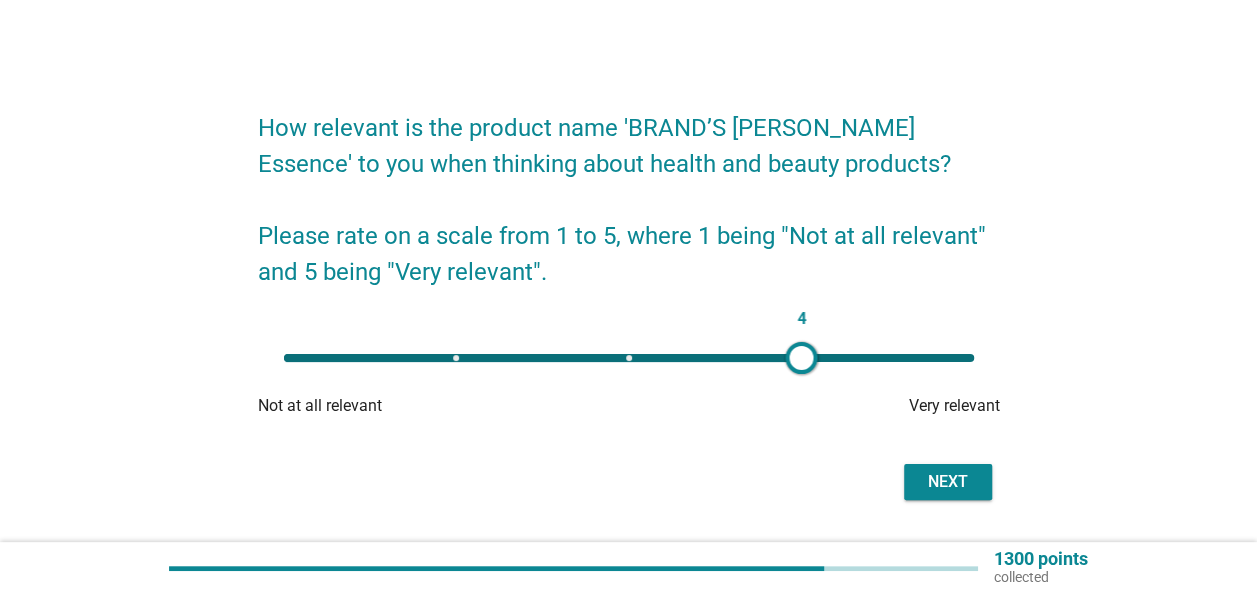 click on "Next" at bounding box center [948, 482] 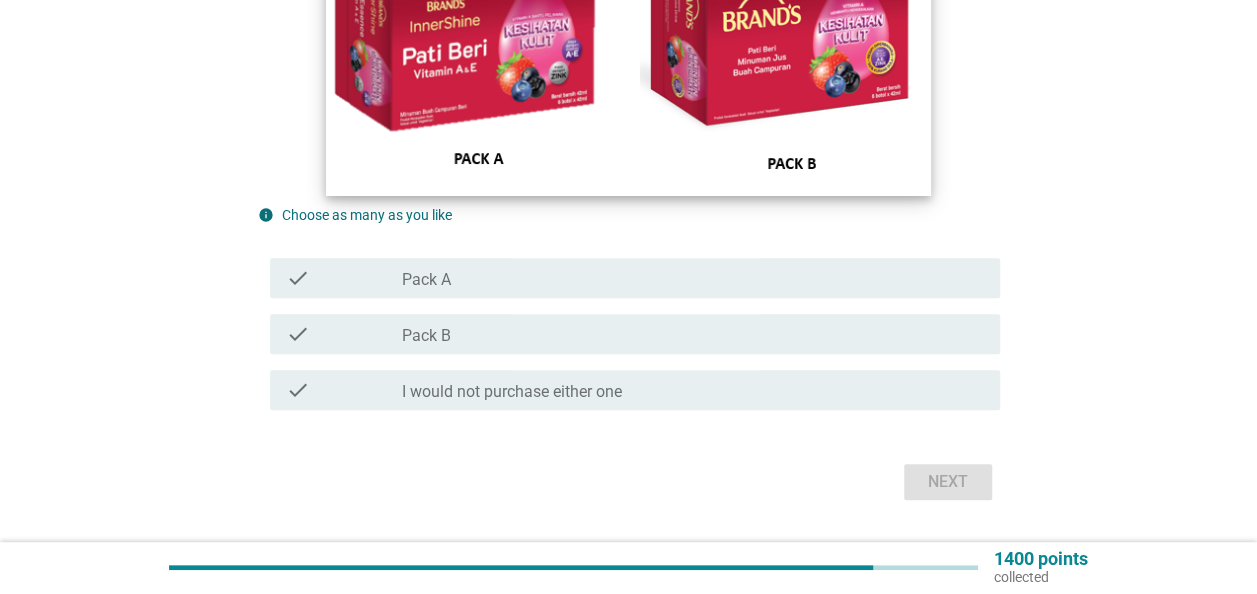 scroll, scrollTop: 300, scrollLeft: 0, axis: vertical 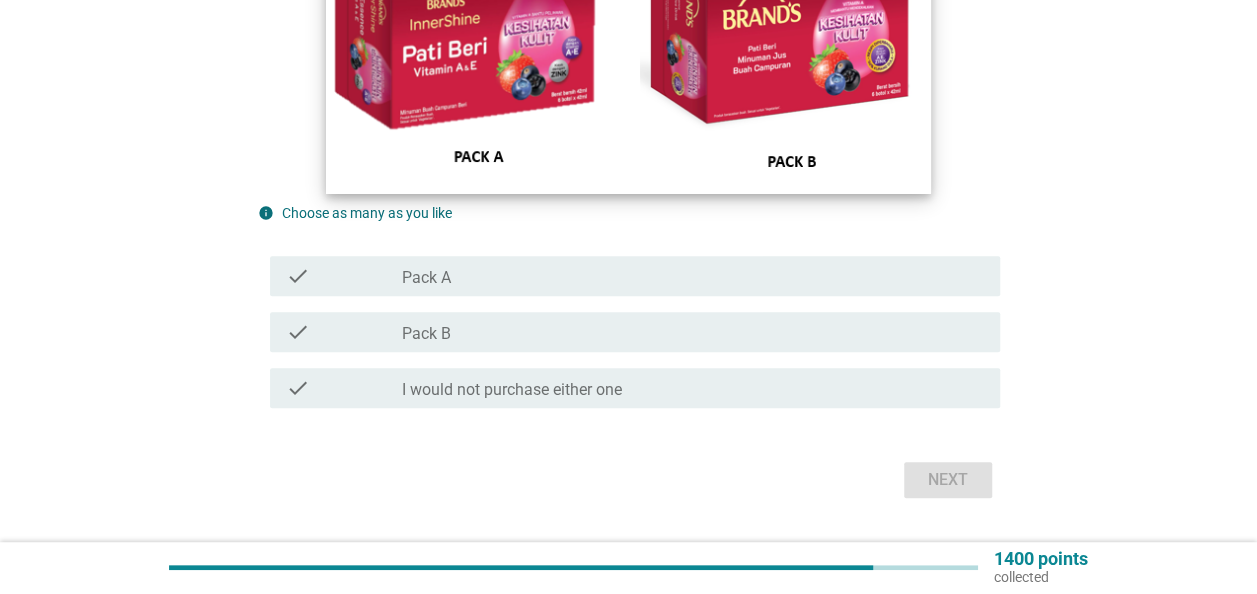 click at bounding box center [628, 46] 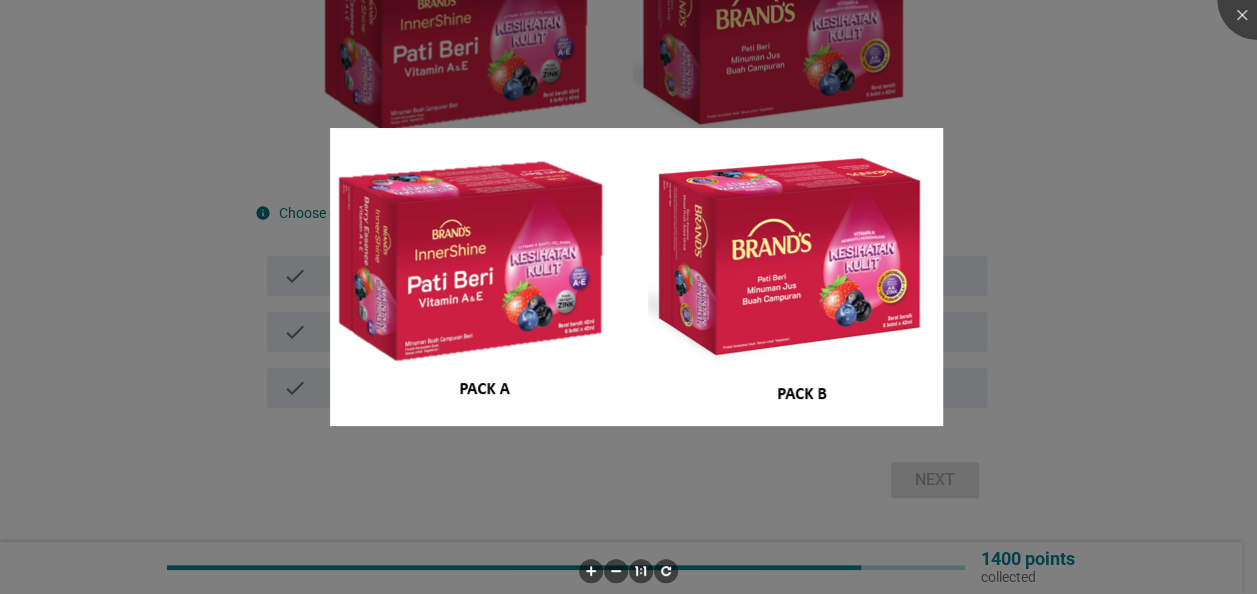 click at bounding box center [628, 297] 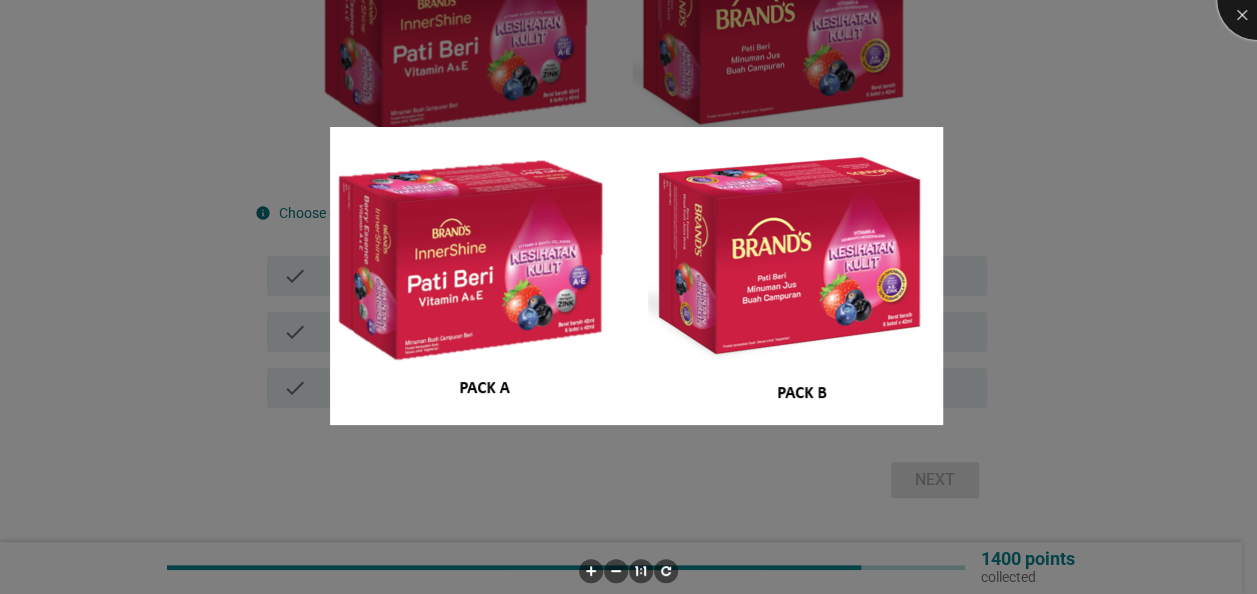 click at bounding box center [1257, 0] 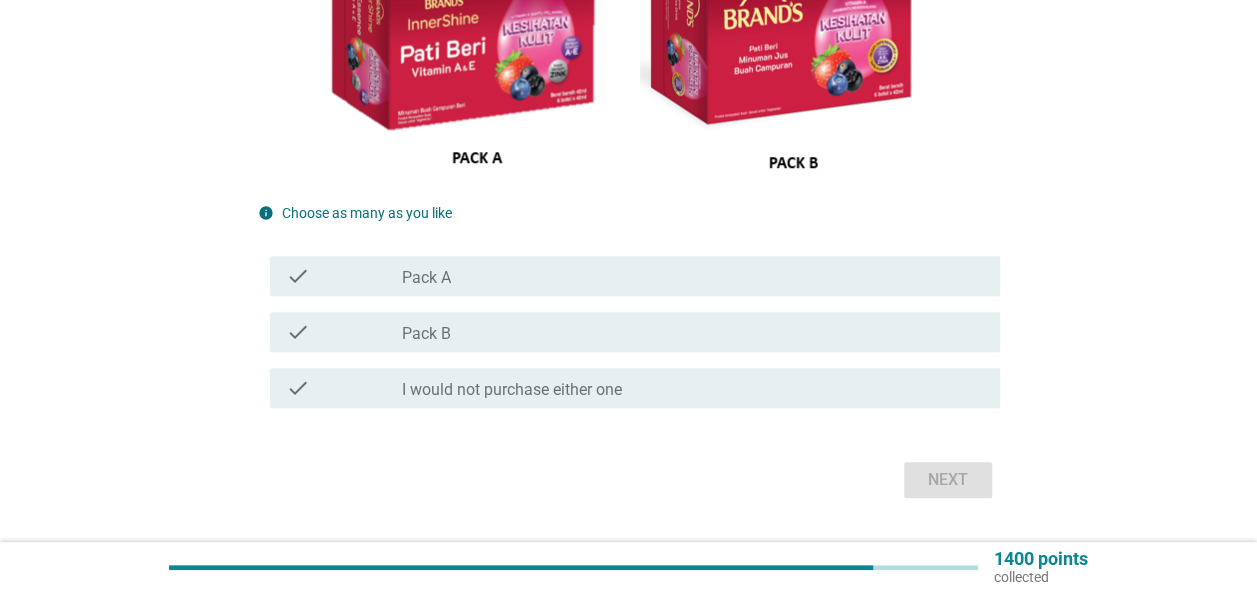click on "check     check_box_outline_blank Pack A" at bounding box center (629, 276) 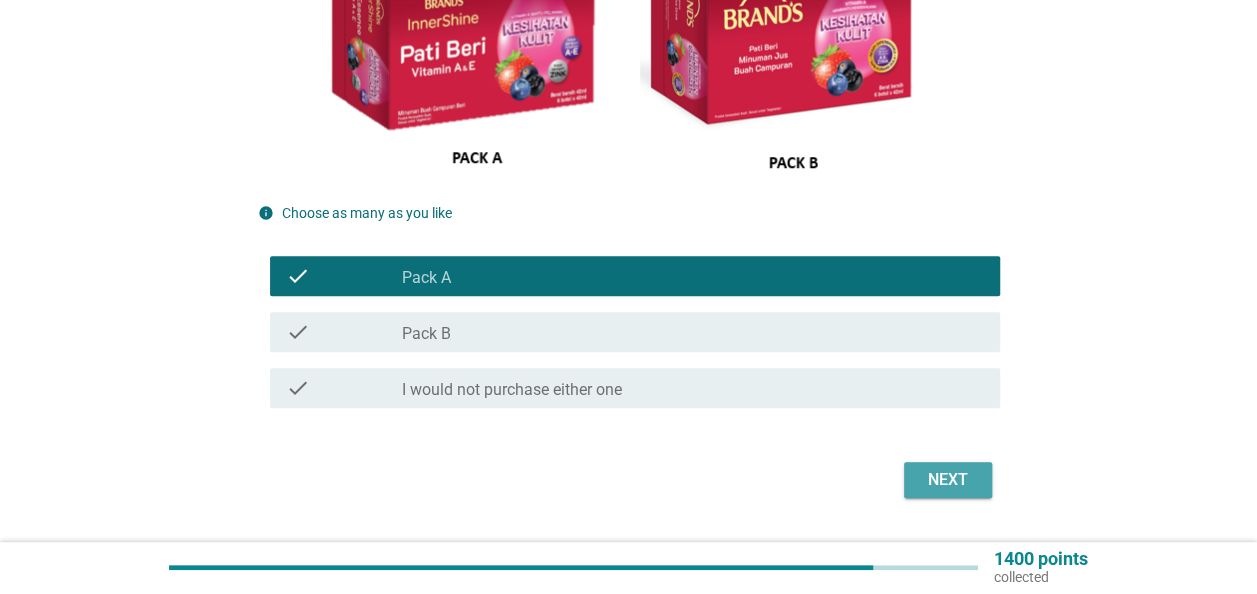 click on "Next" at bounding box center [948, 480] 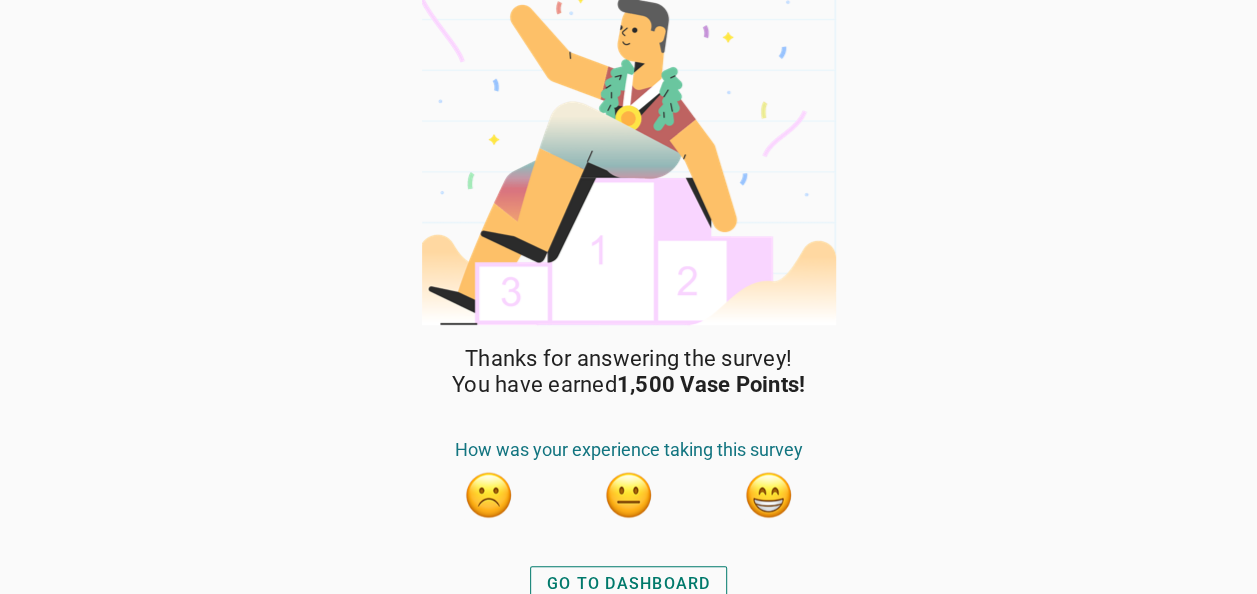 scroll, scrollTop: 39, scrollLeft: 0, axis: vertical 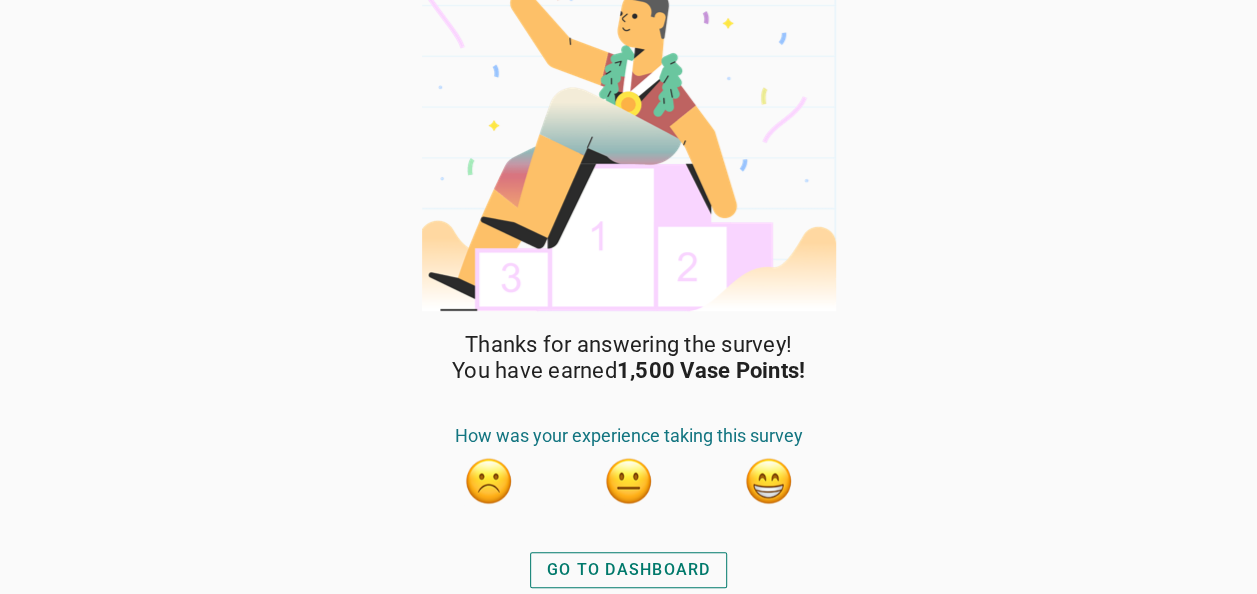 click at bounding box center [769, 481] 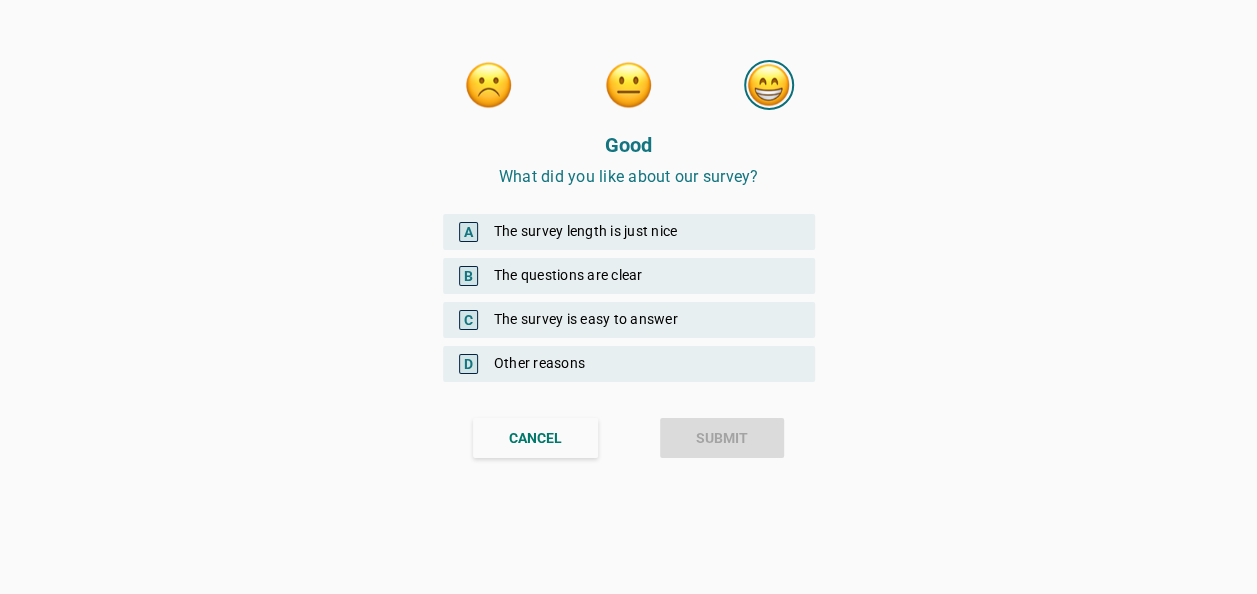 scroll, scrollTop: 0, scrollLeft: 0, axis: both 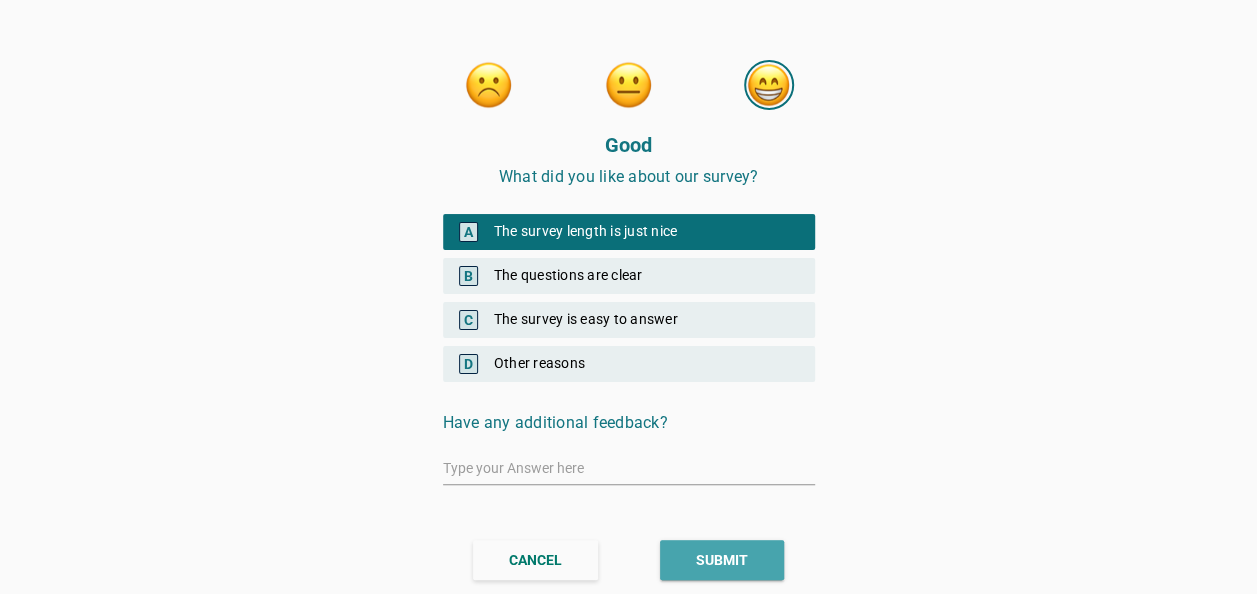 click on "SUBMIT" at bounding box center (722, 560) 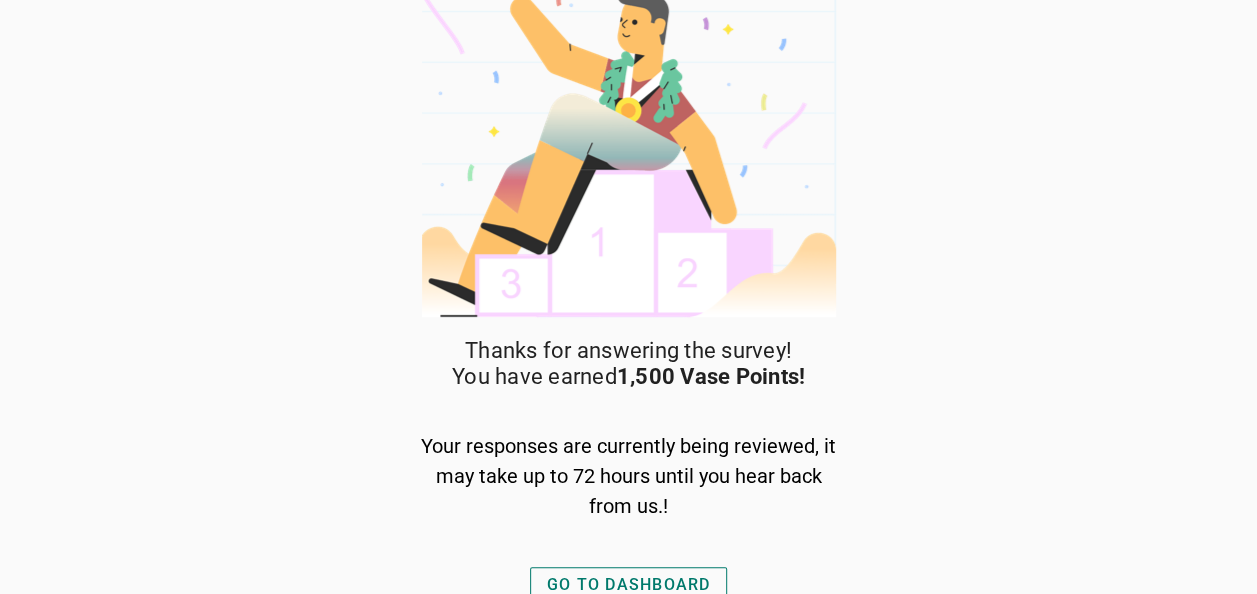 scroll, scrollTop: 48, scrollLeft: 0, axis: vertical 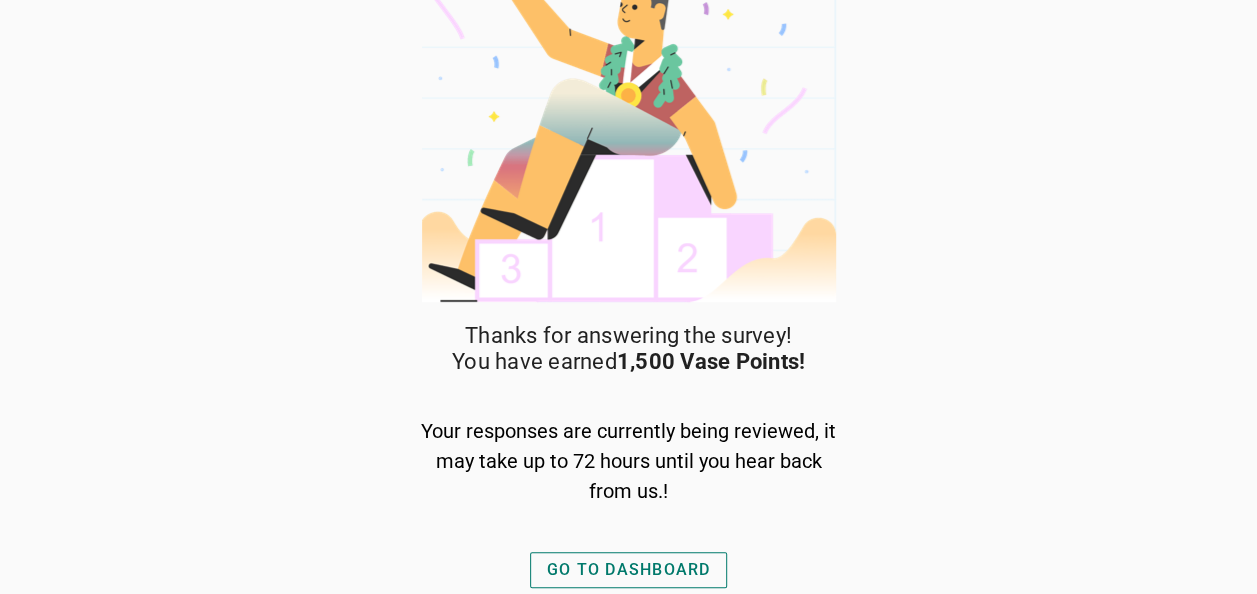 click on "GO TO DASHBOARD" at bounding box center (629, 570) 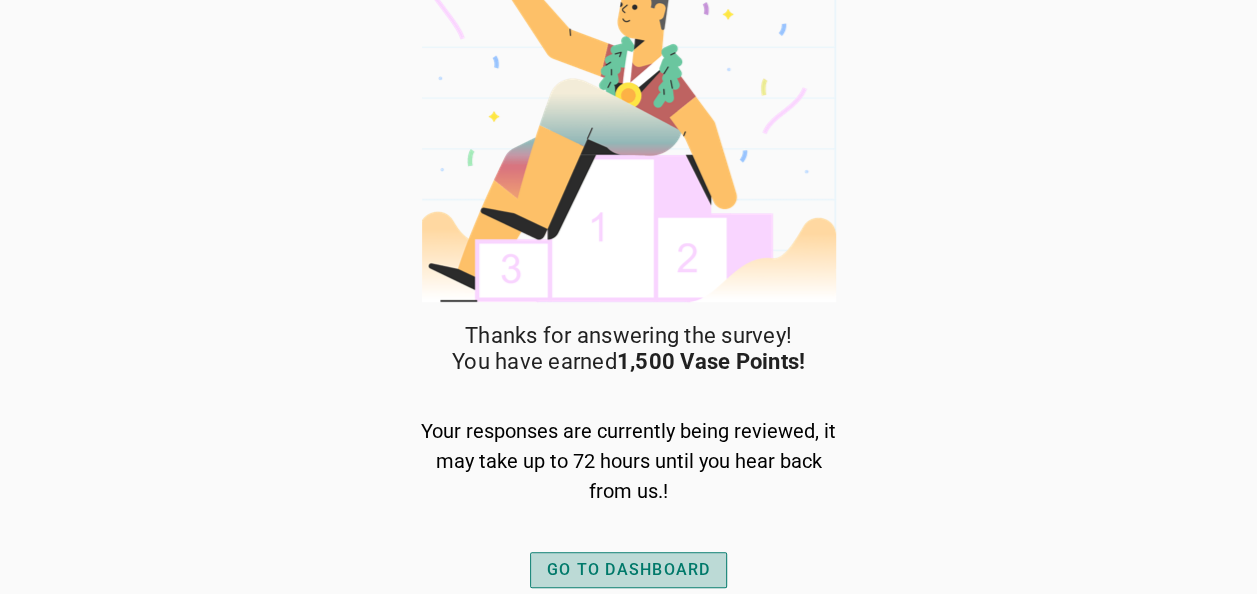 scroll, scrollTop: 0, scrollLeft: 0, axis: both 